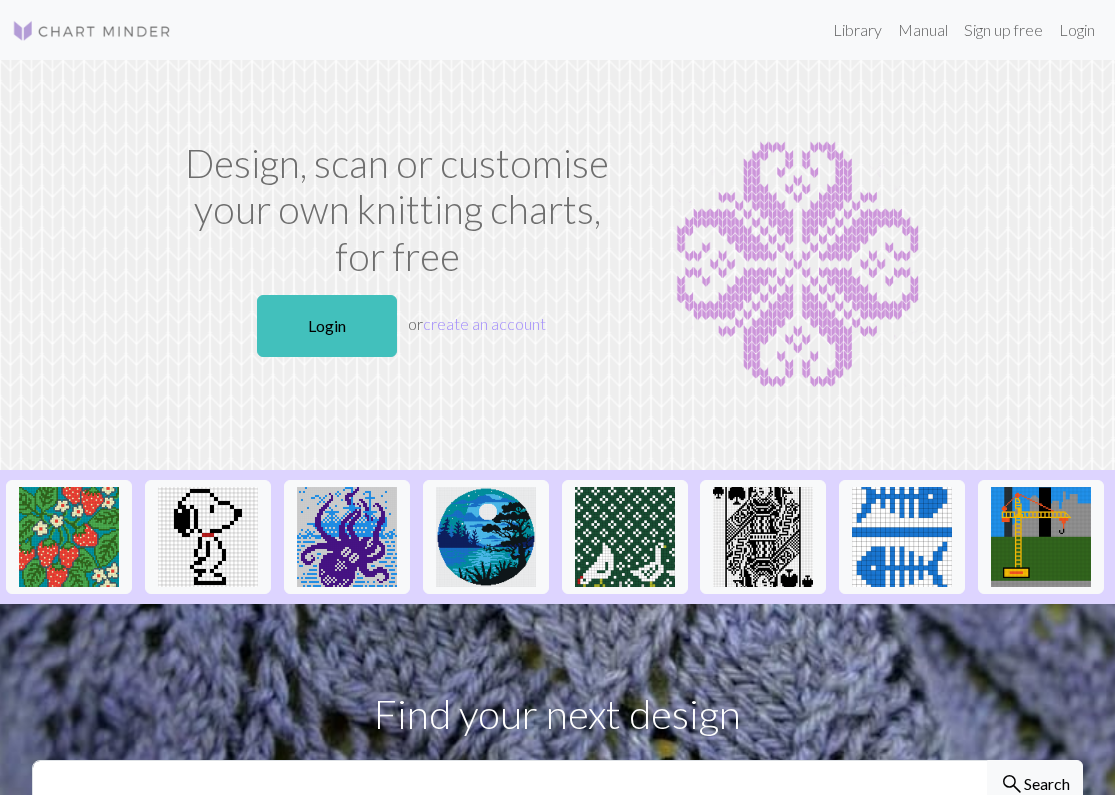 scroll, scrollTop: 0, scrollLeft: 0, axis: both 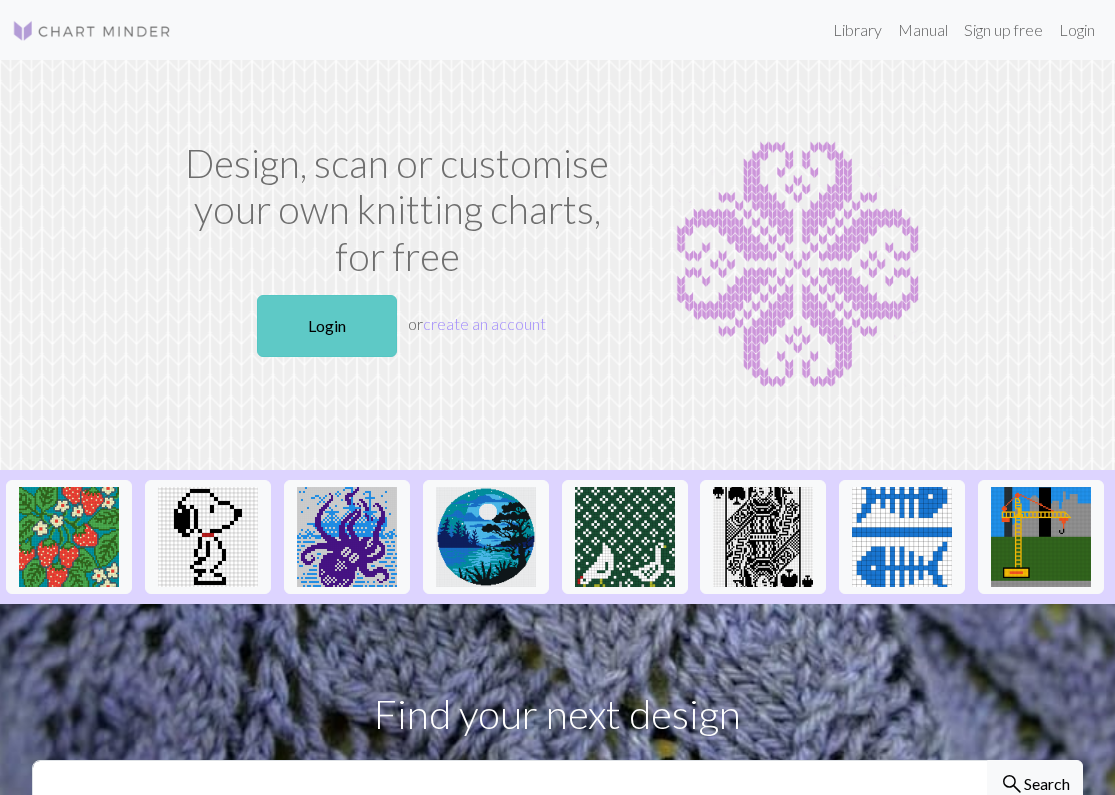 click on "Login" at bounding box center [327, 326] 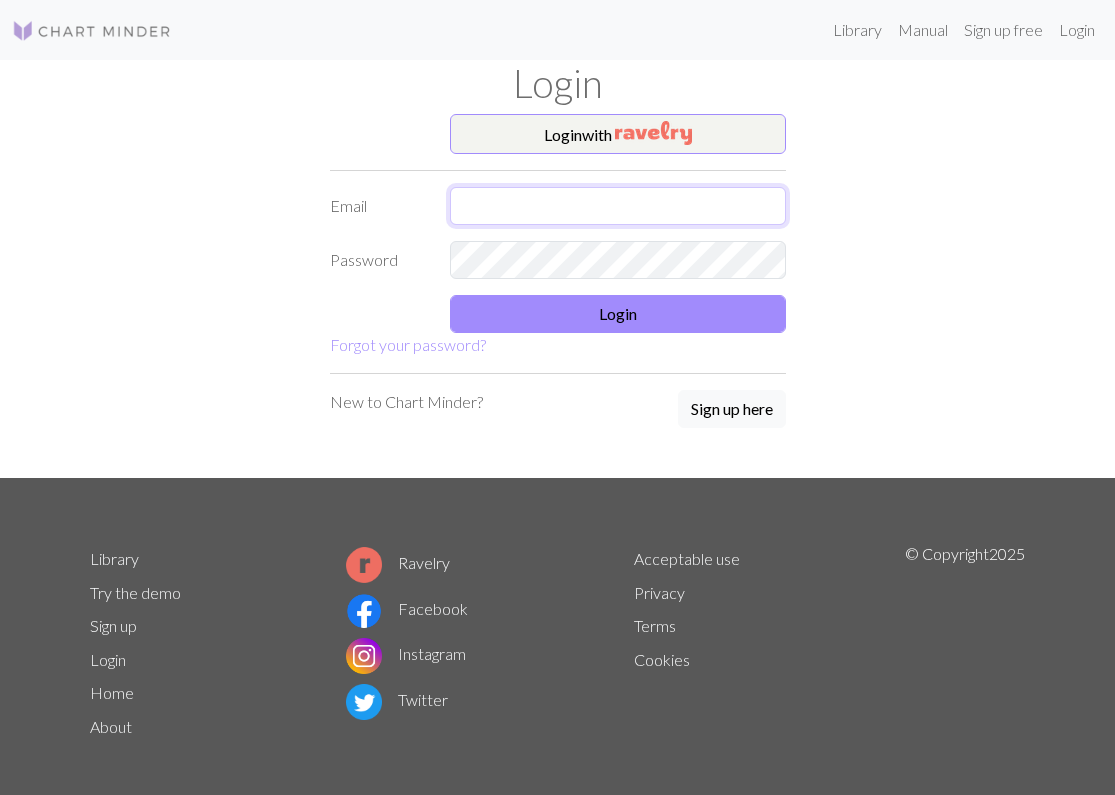 type on "[EMAIL]" 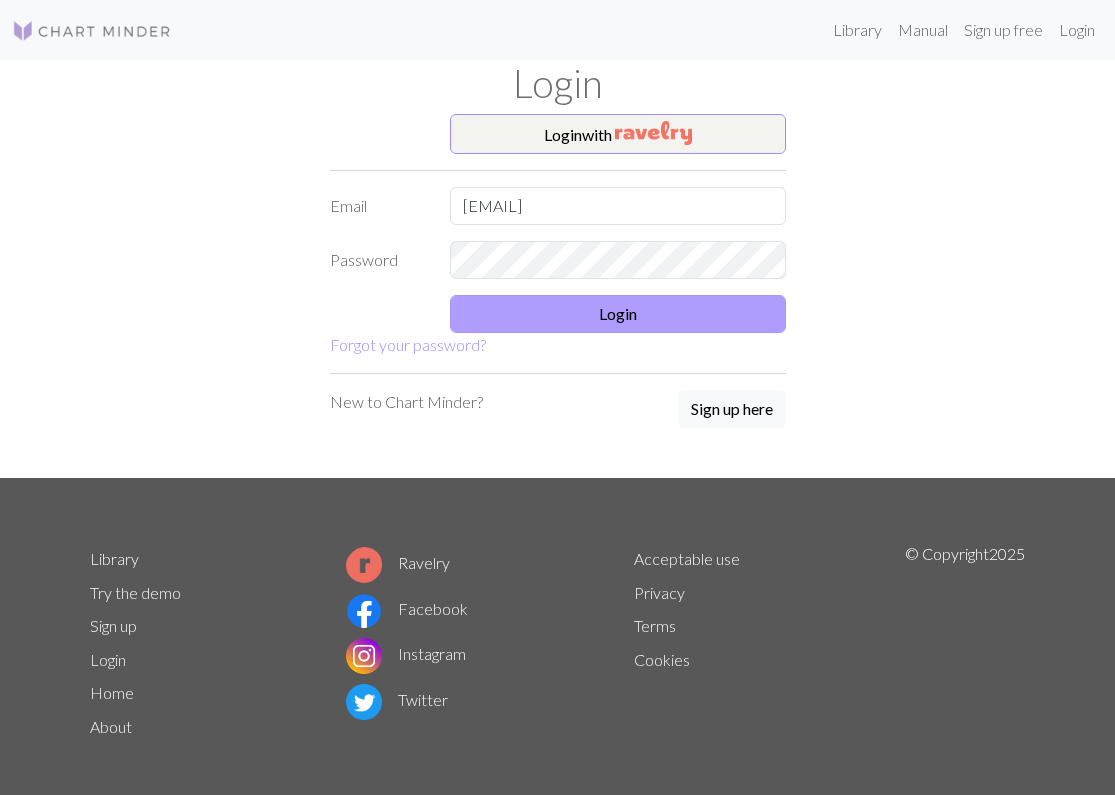 click on "Login" at bounding box center [618, 314] 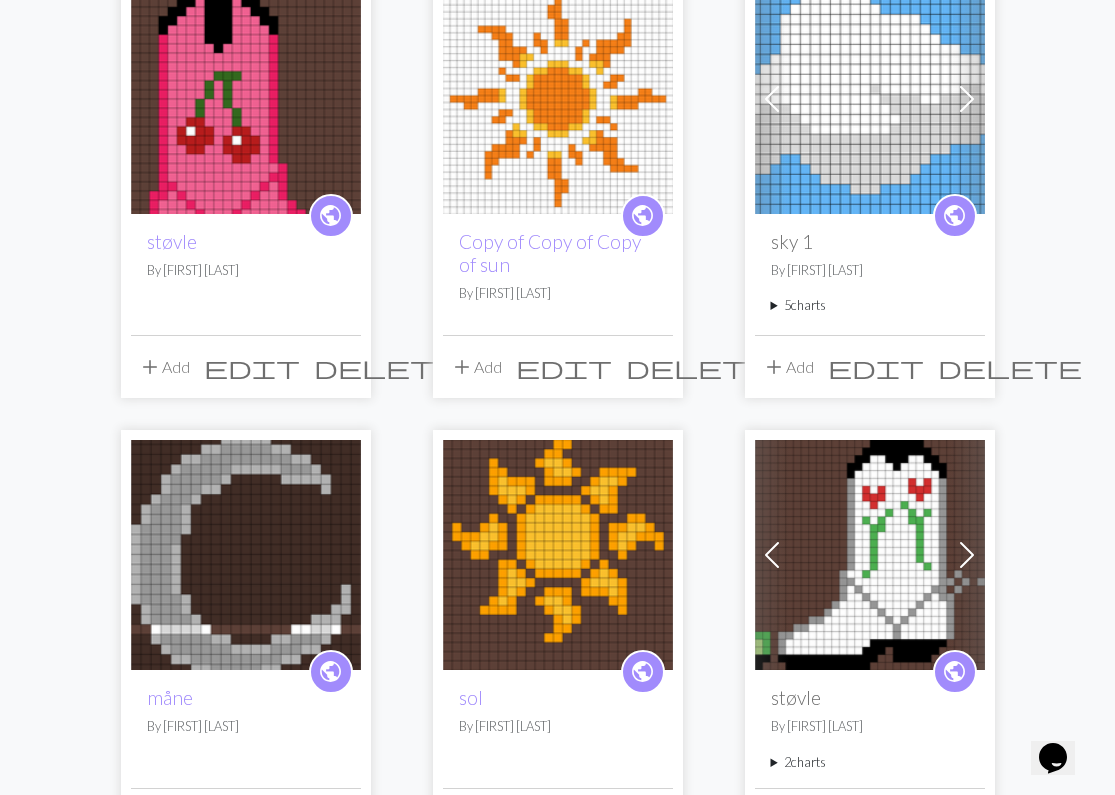 scroll, scrollTop: 296, scrollLeft: 0, axis: vertical 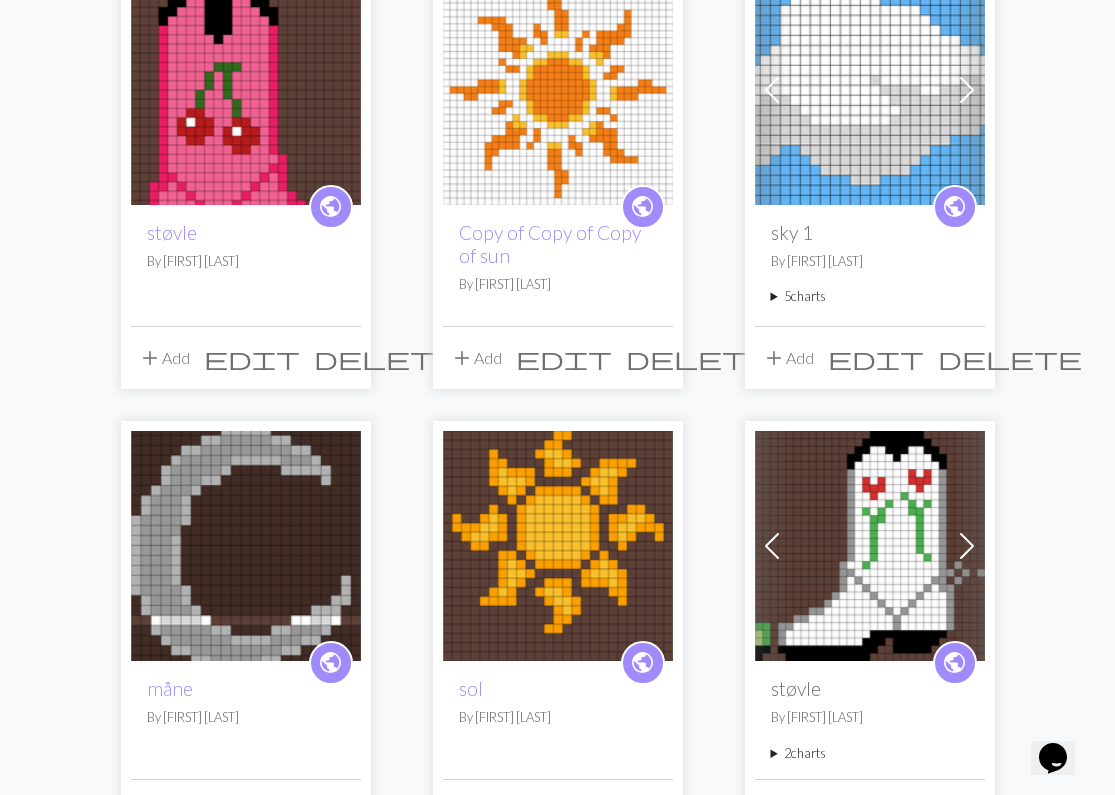 click at bounding box center [558, 546] 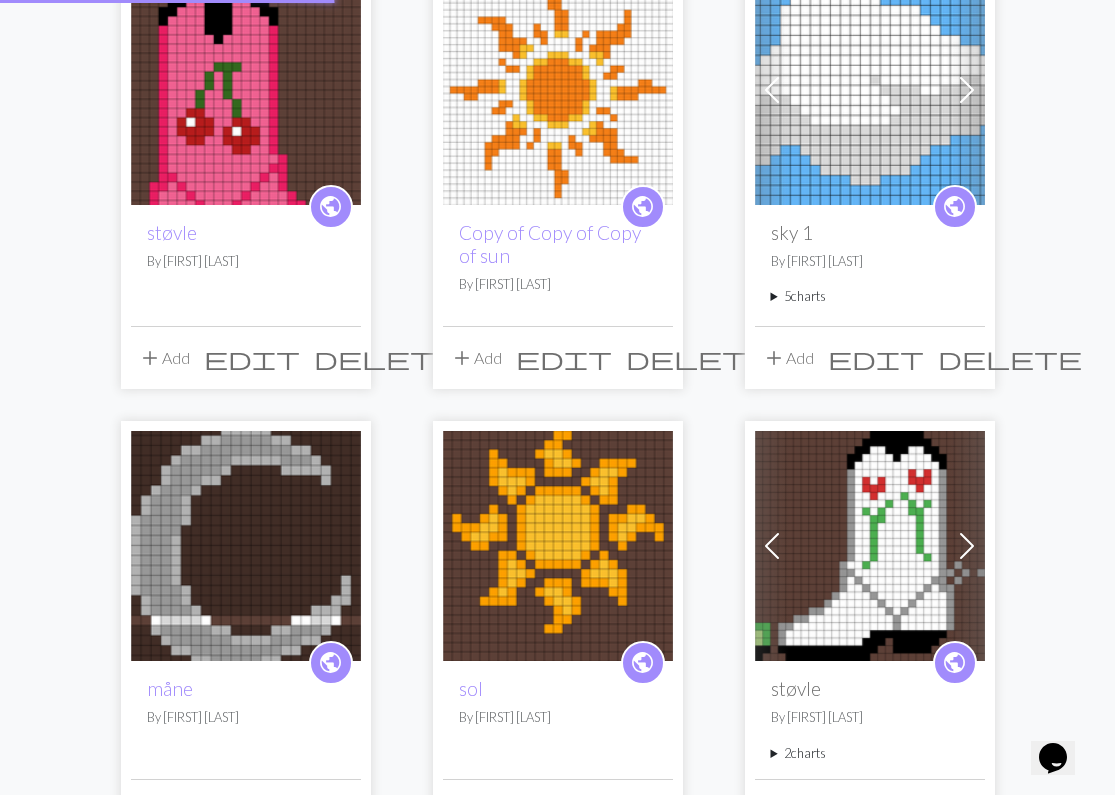 scroll, scrollTop: 0, scrollLeft: 0, axis: both 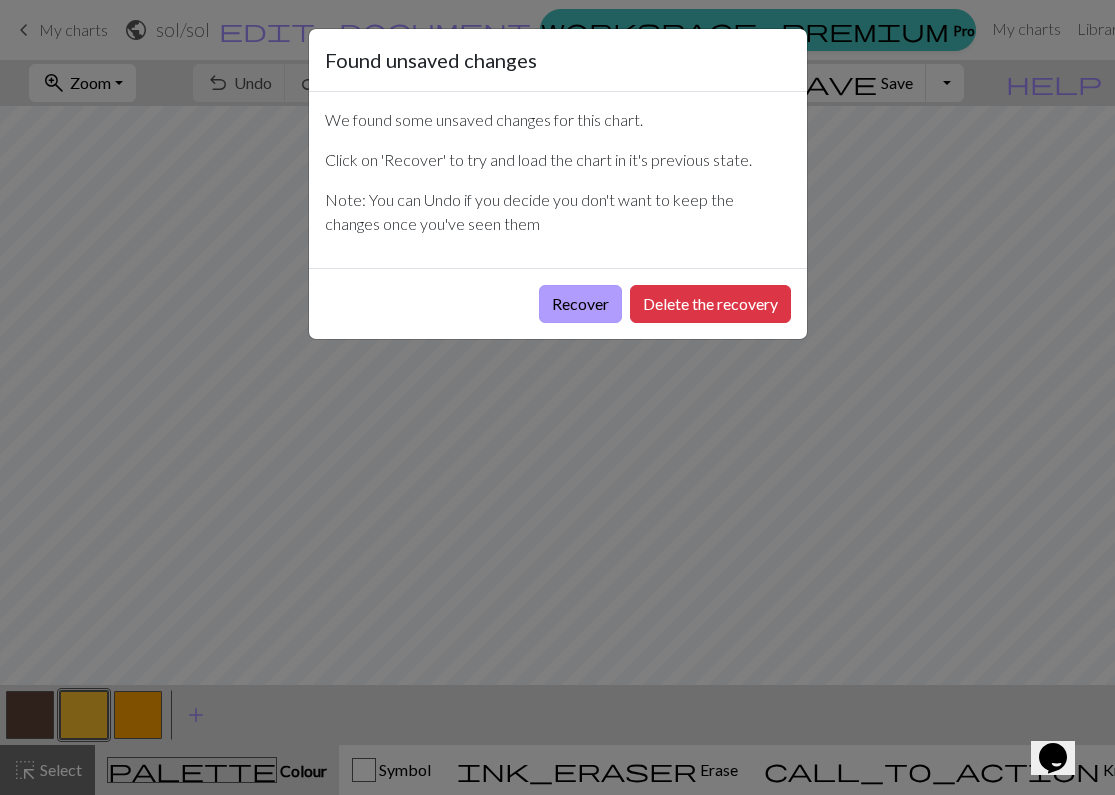 click on "Recover" at bounding box center (580, 304) 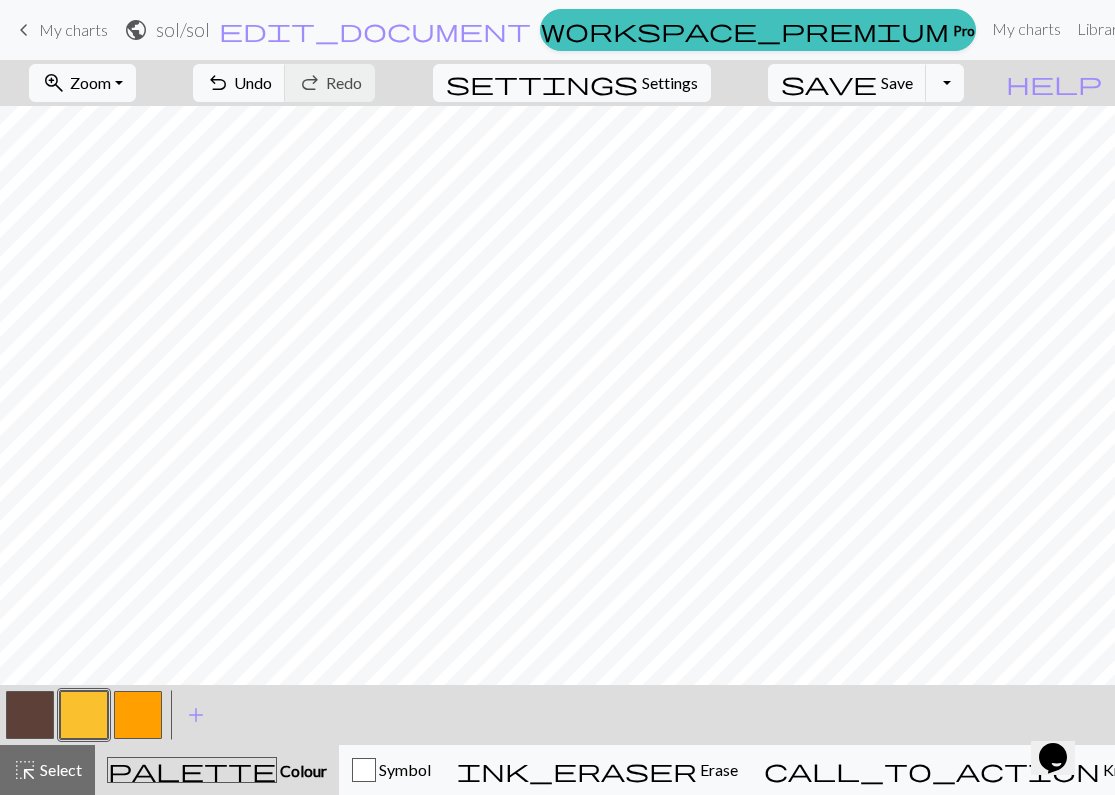 click on "keyboard_arrow_left   My charts" at bounding box center [60, 30] 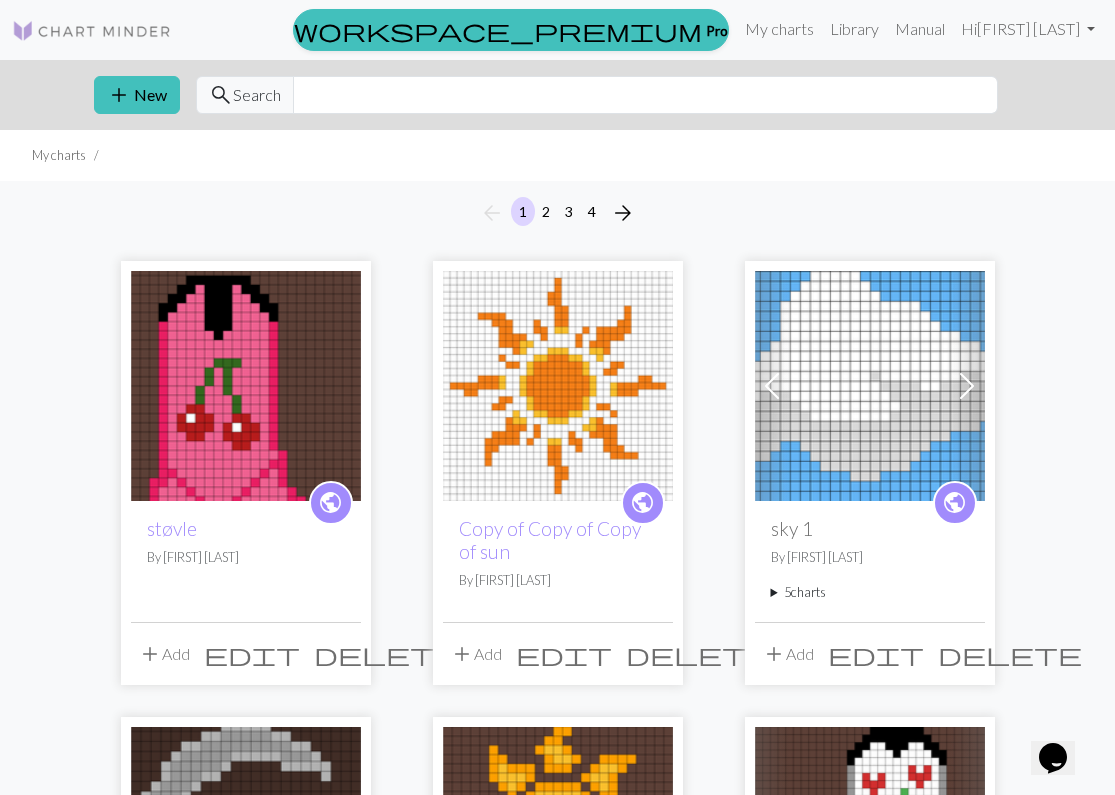 click at bounding box center (558, 386) 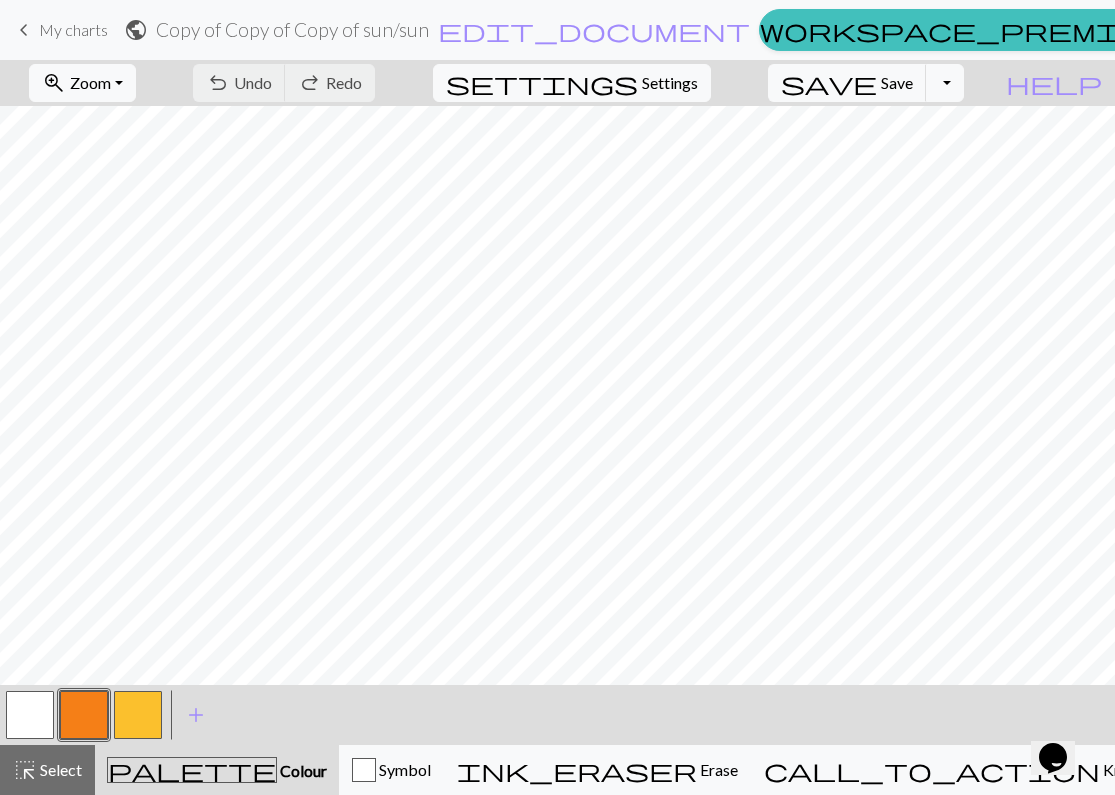 scroll, scrollTop: 171, scrollLeft: 0, axis: vertical 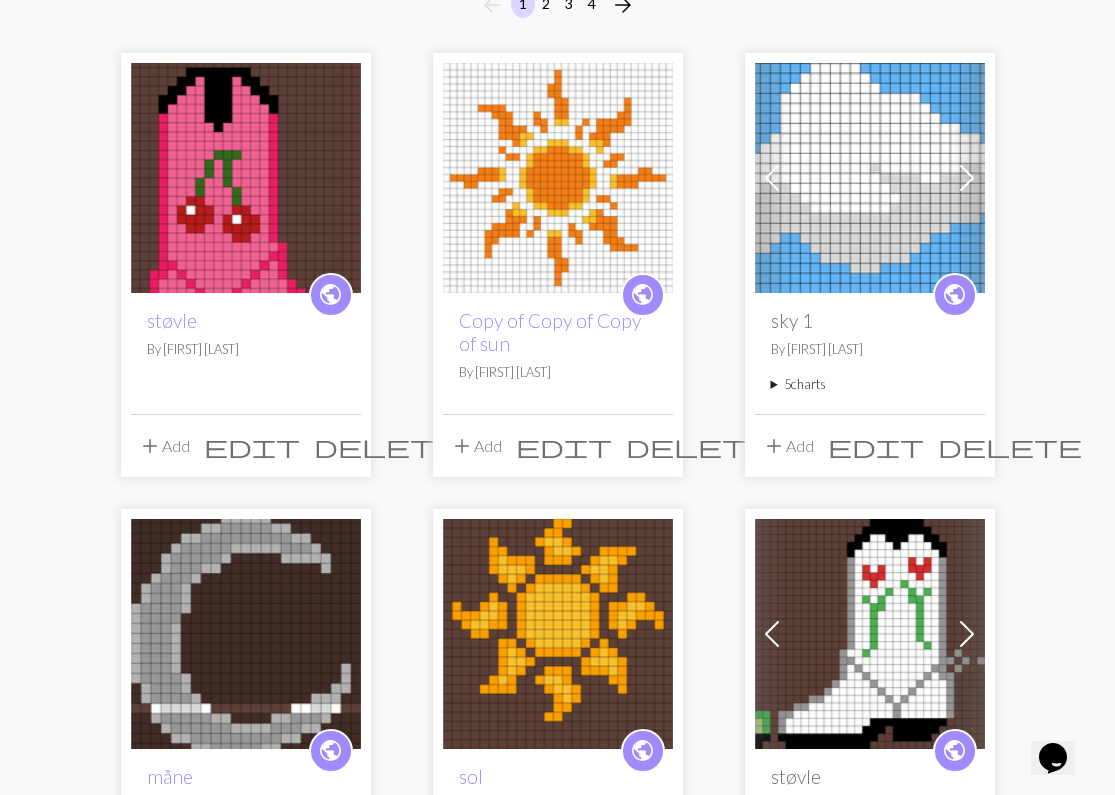 click at bounding box center [246, 634] 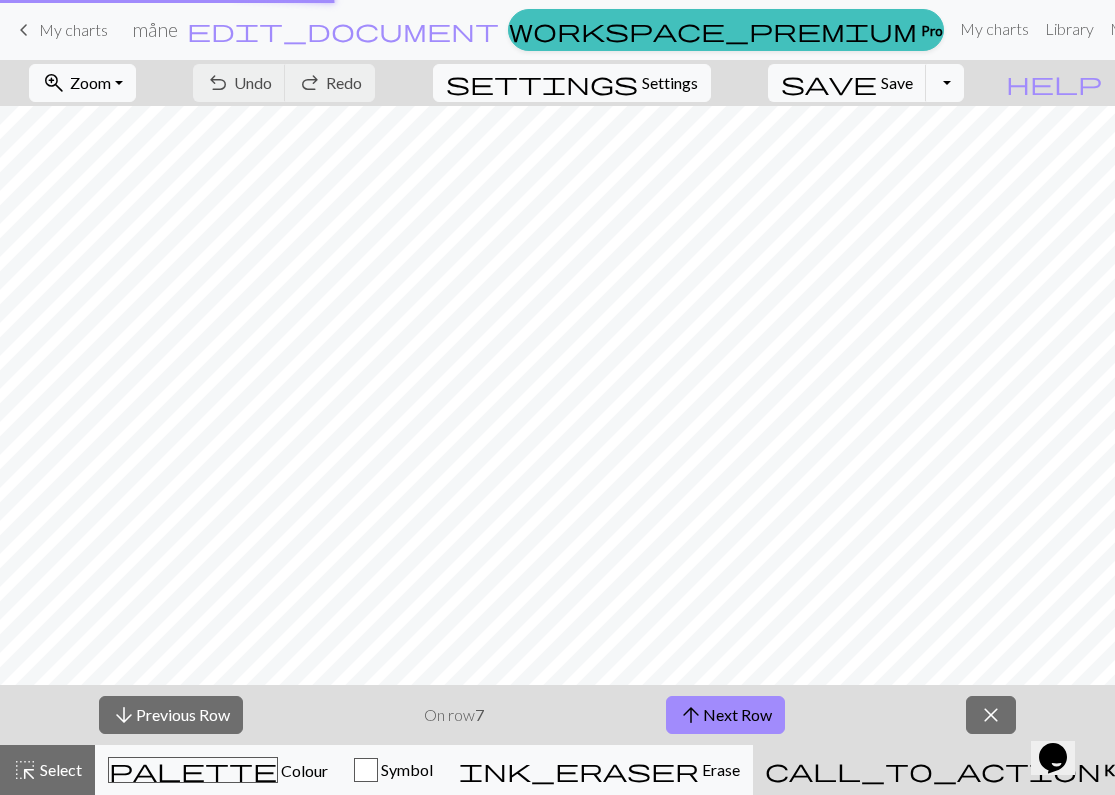 scroll, scrollTop: 0, scrollLeft: 0, axis: both 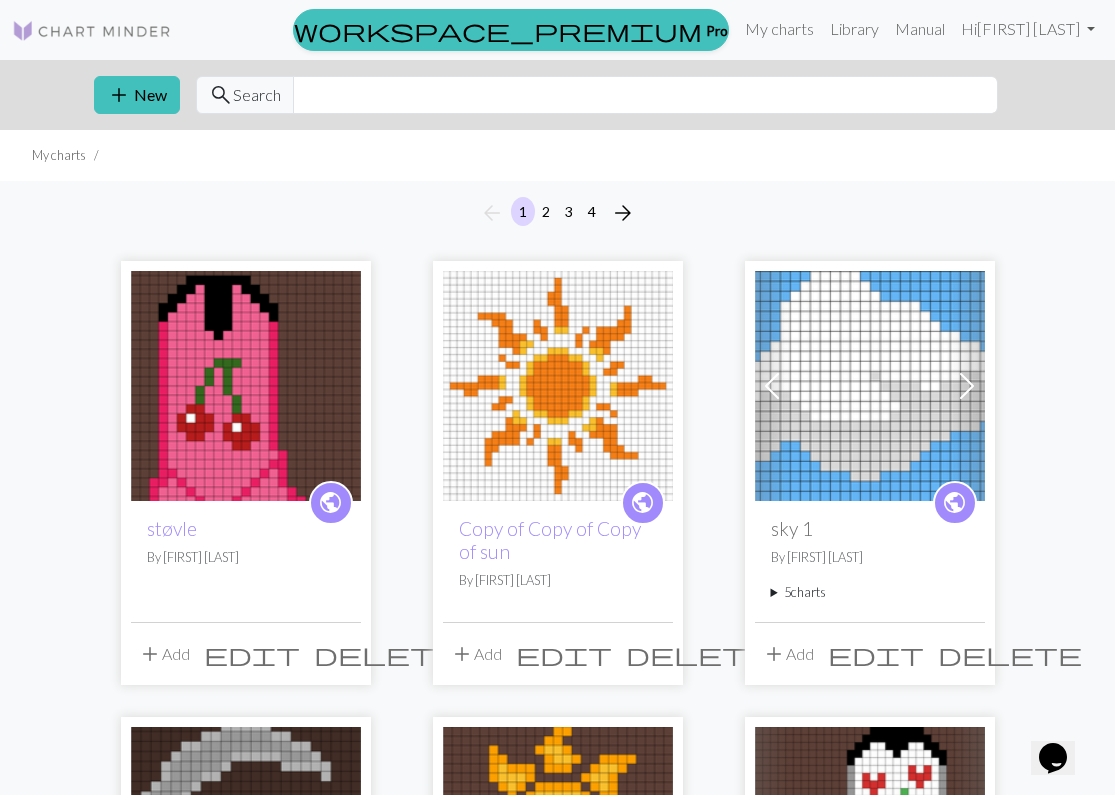 click on "arrow_back 1 2 3 4 arrow_forward" at bounding box center (557, 213) 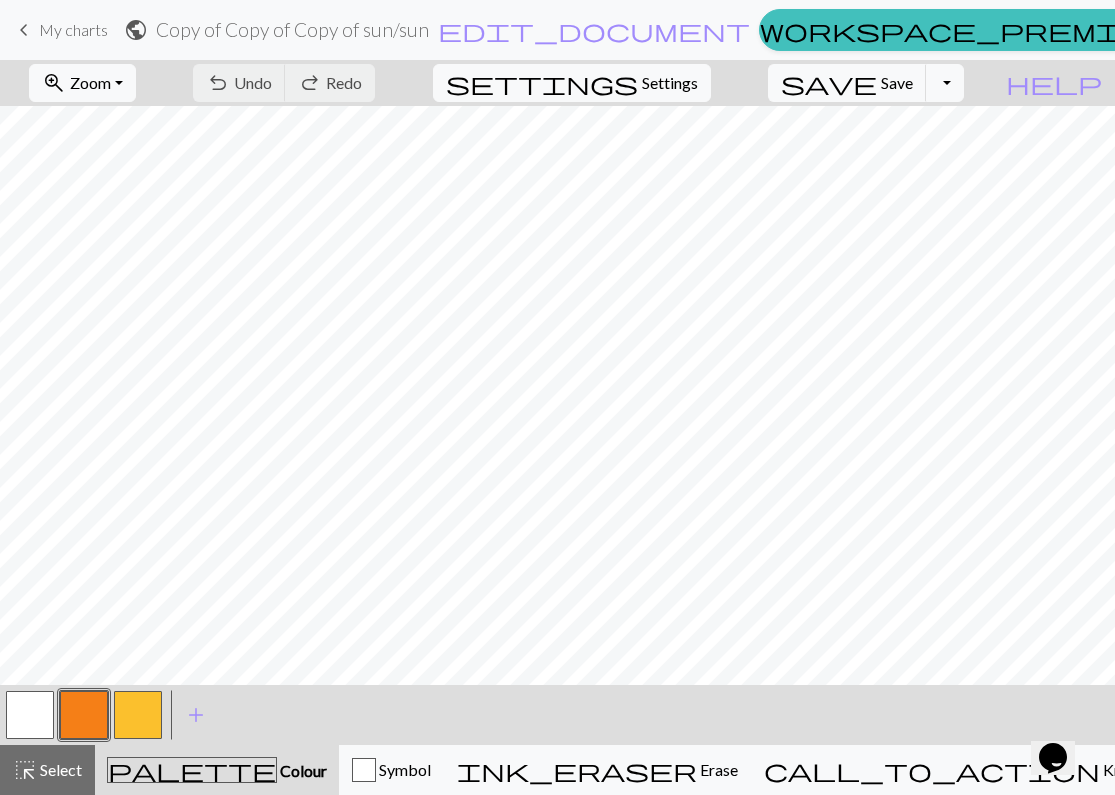 click at bounding box center (30, 715) 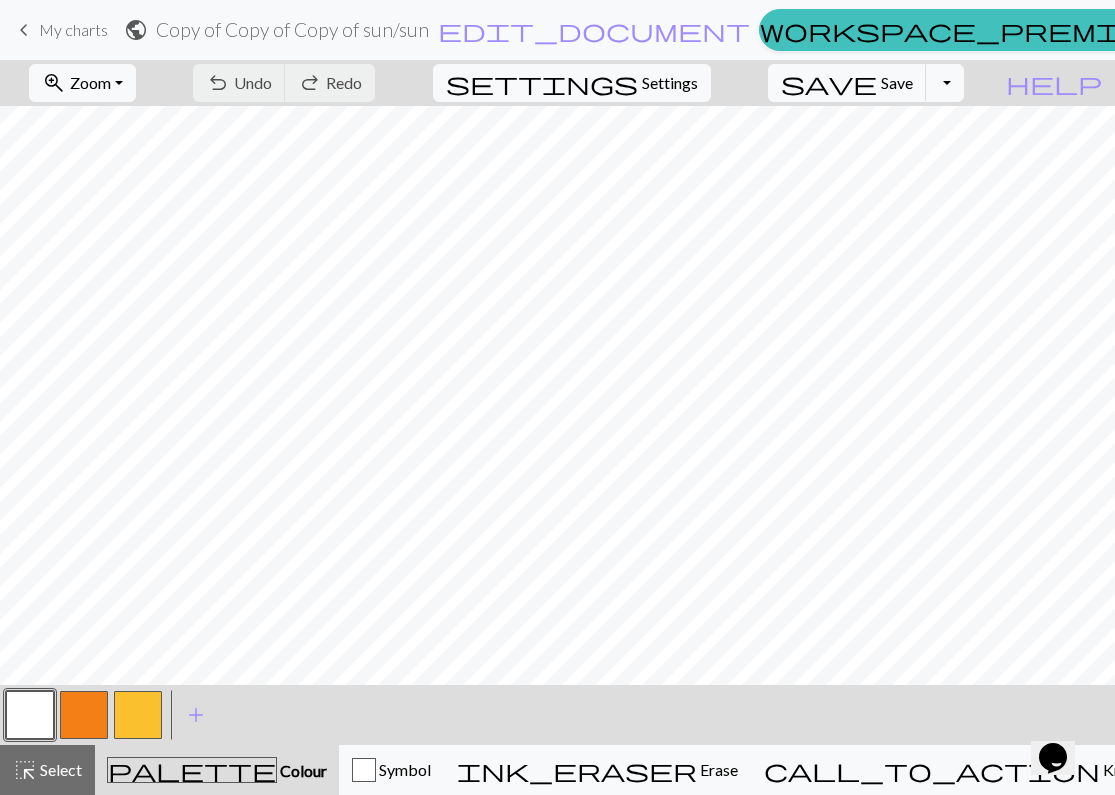 click at bounding box center [30, 715] 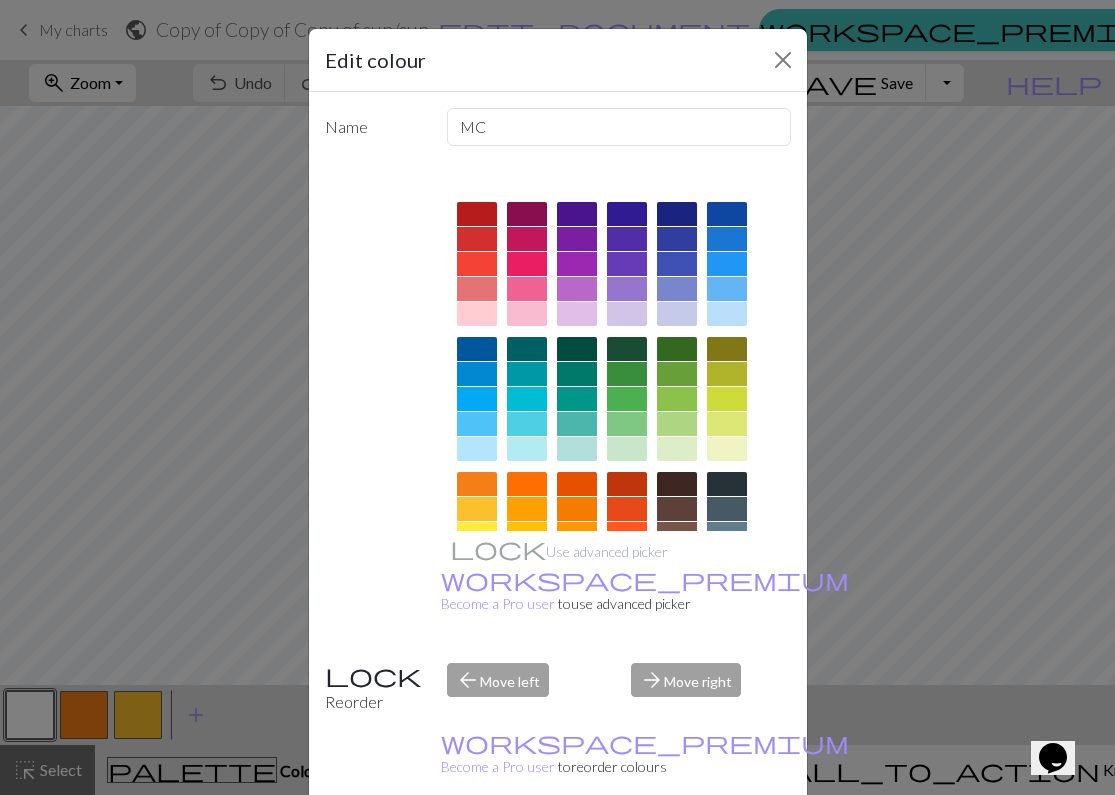 scroll, scrollTop: 88, scrollLeft: 0, axis: vertical 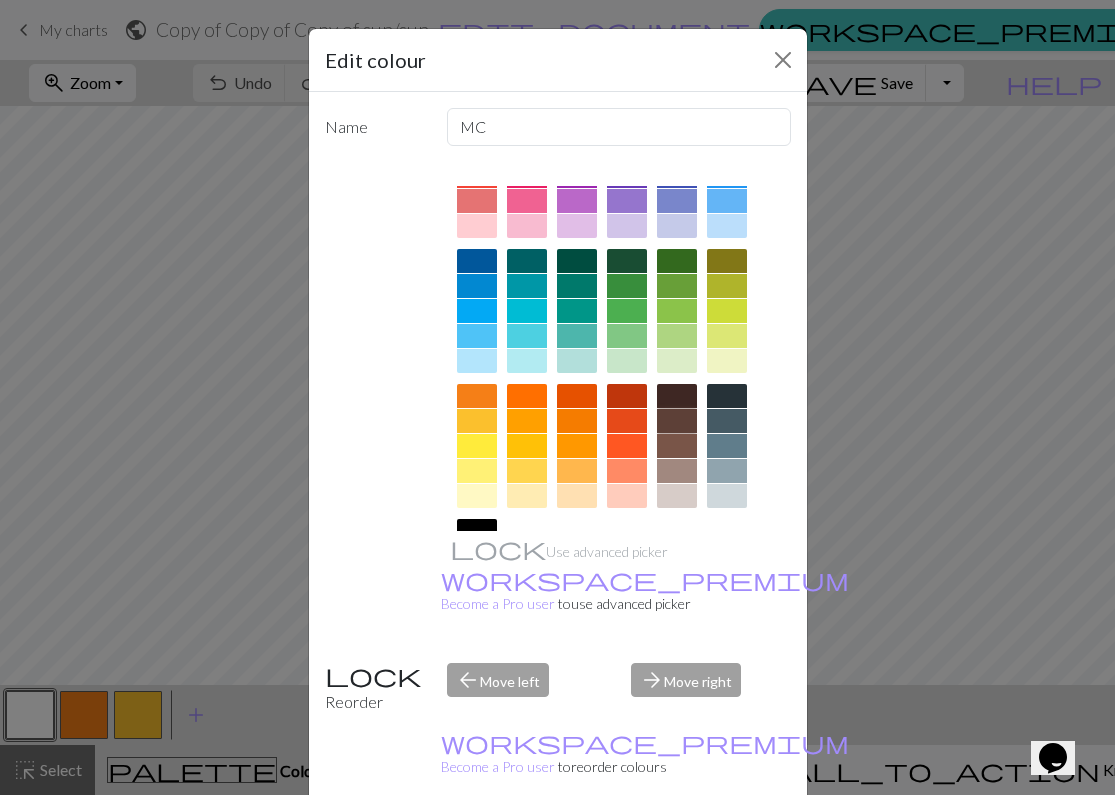 click at bounding box center [677, 421] 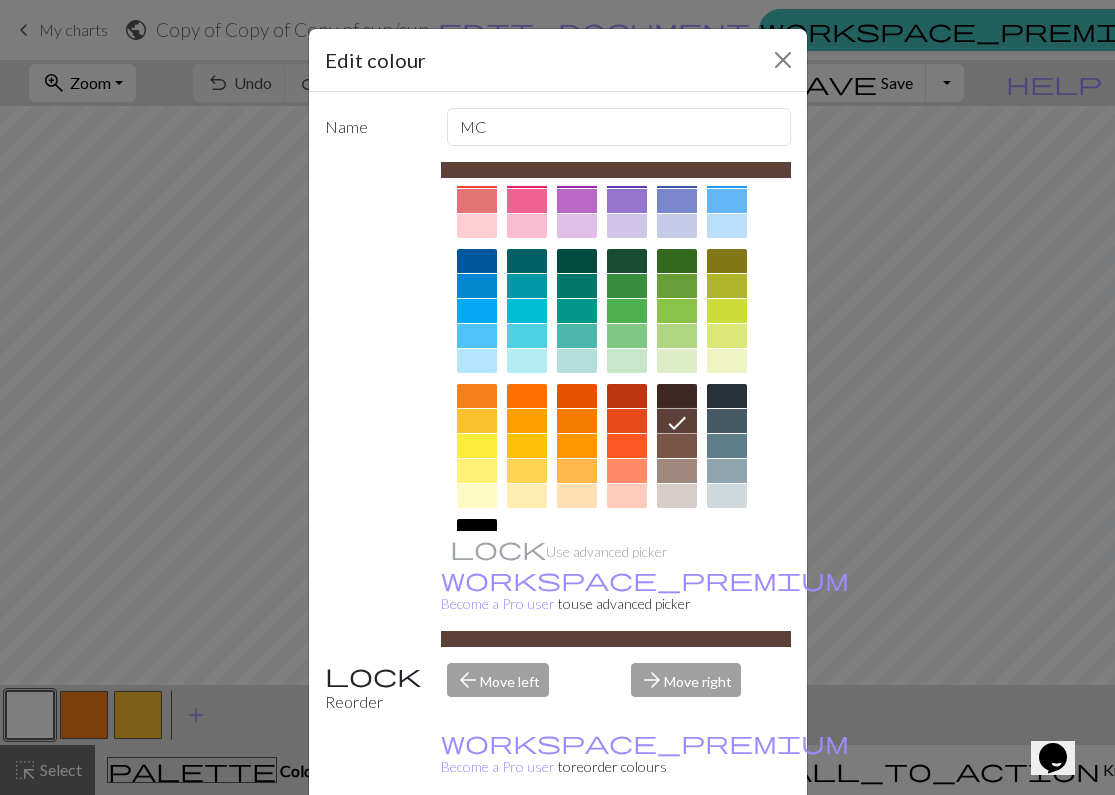 click on "Done" at bounding box center [678, 846] 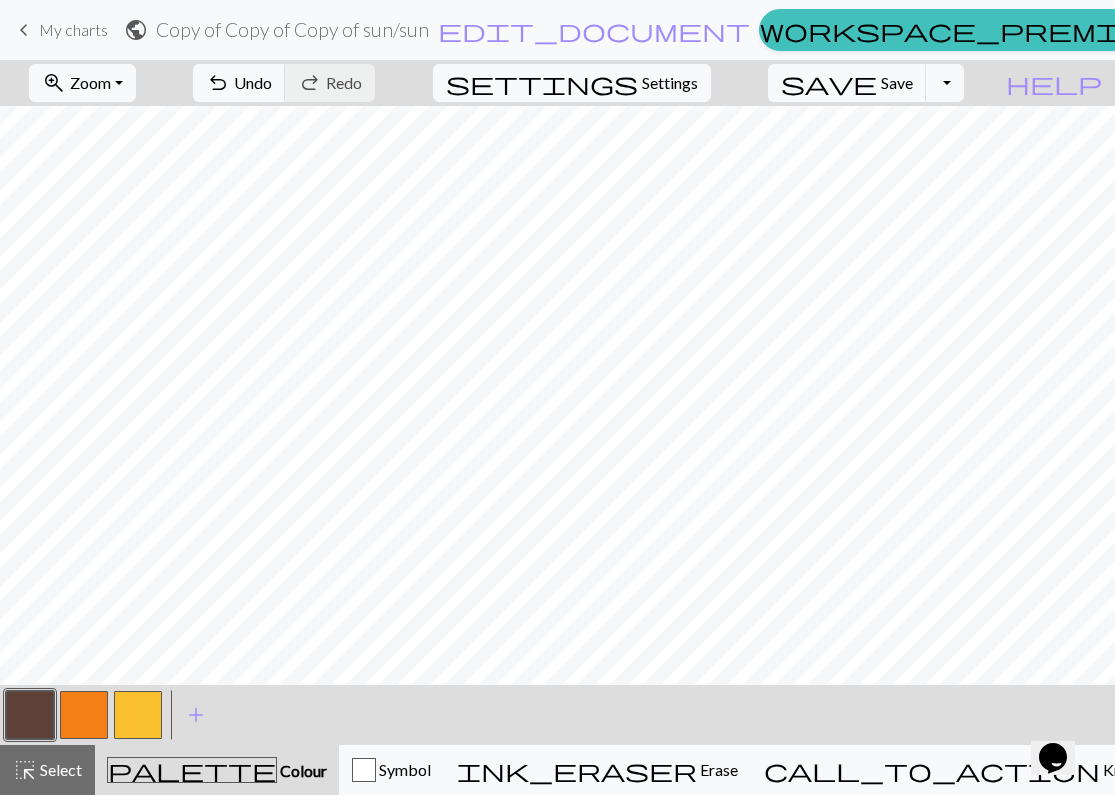 scroll, scrollTop: 171, scrollLeft: 0, axis: vertical 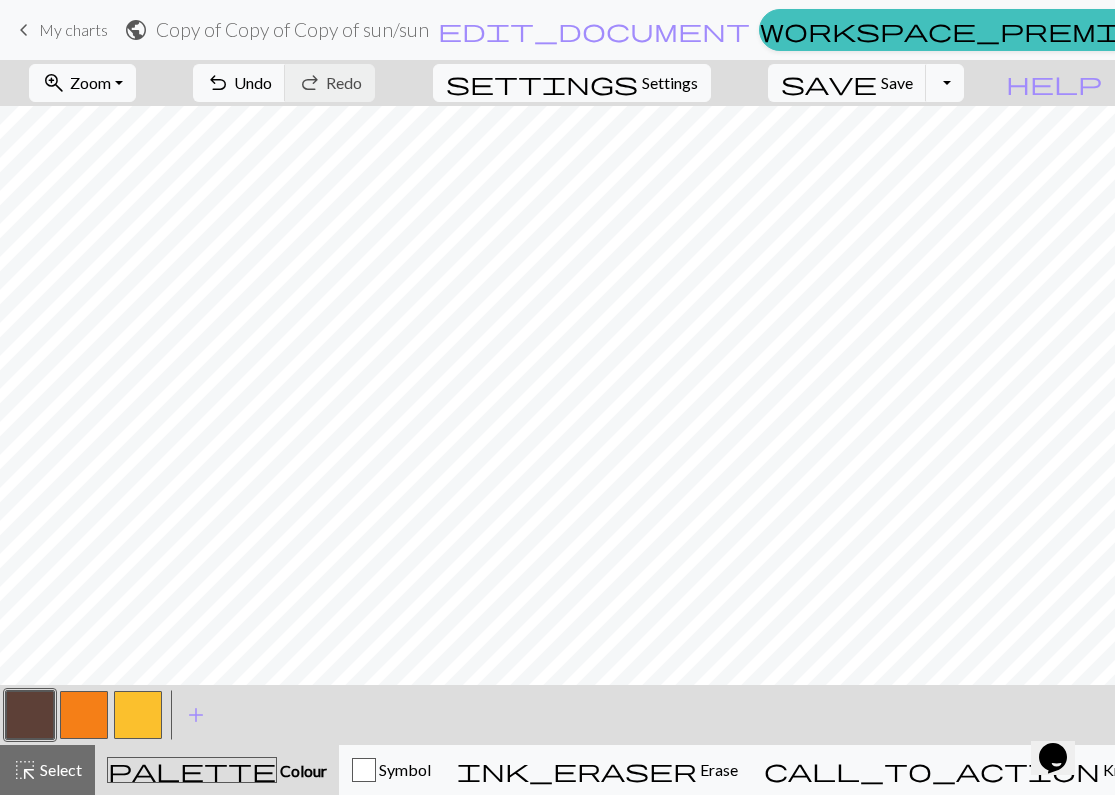 click at bounding box center [84, 715] 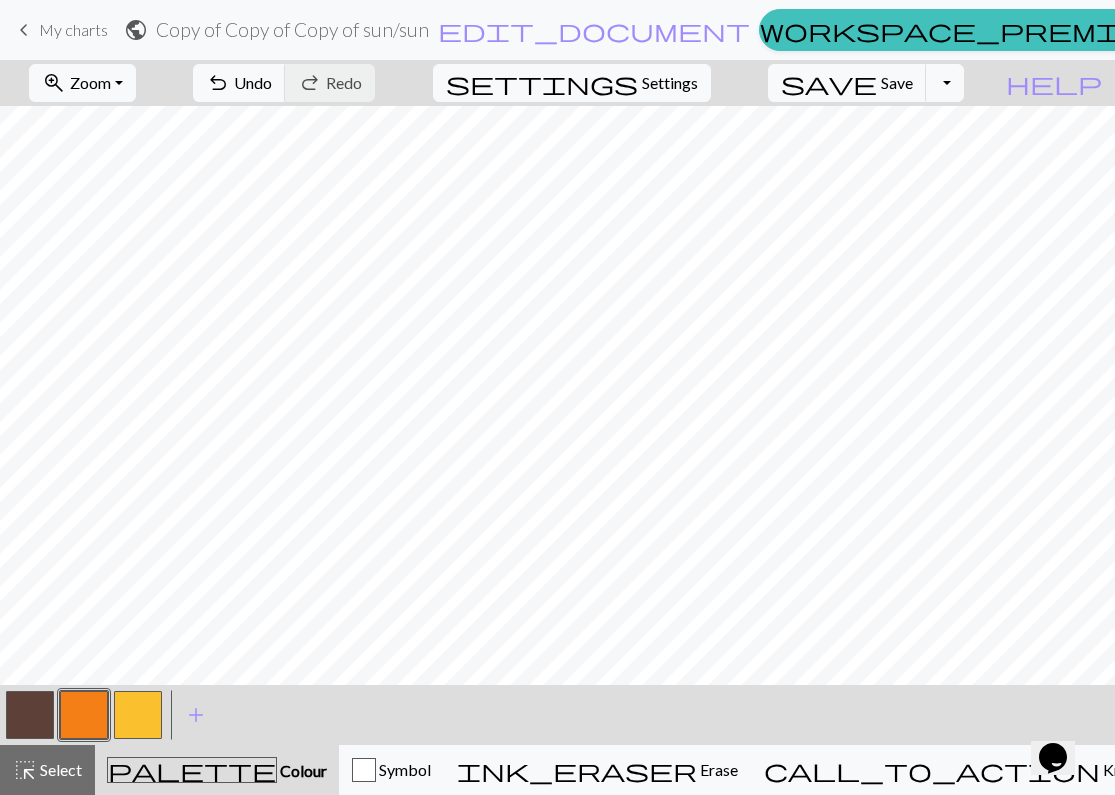 click at bounding box center [30, 715] 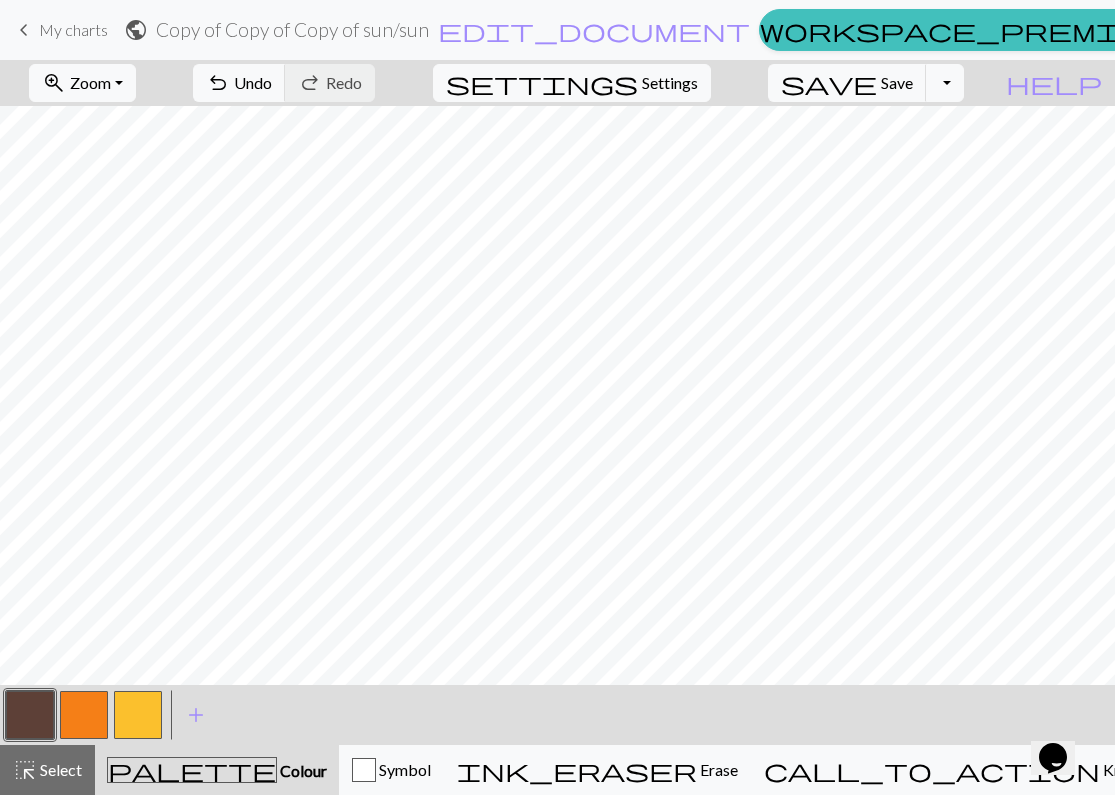 click at bounding box center (84, 715) 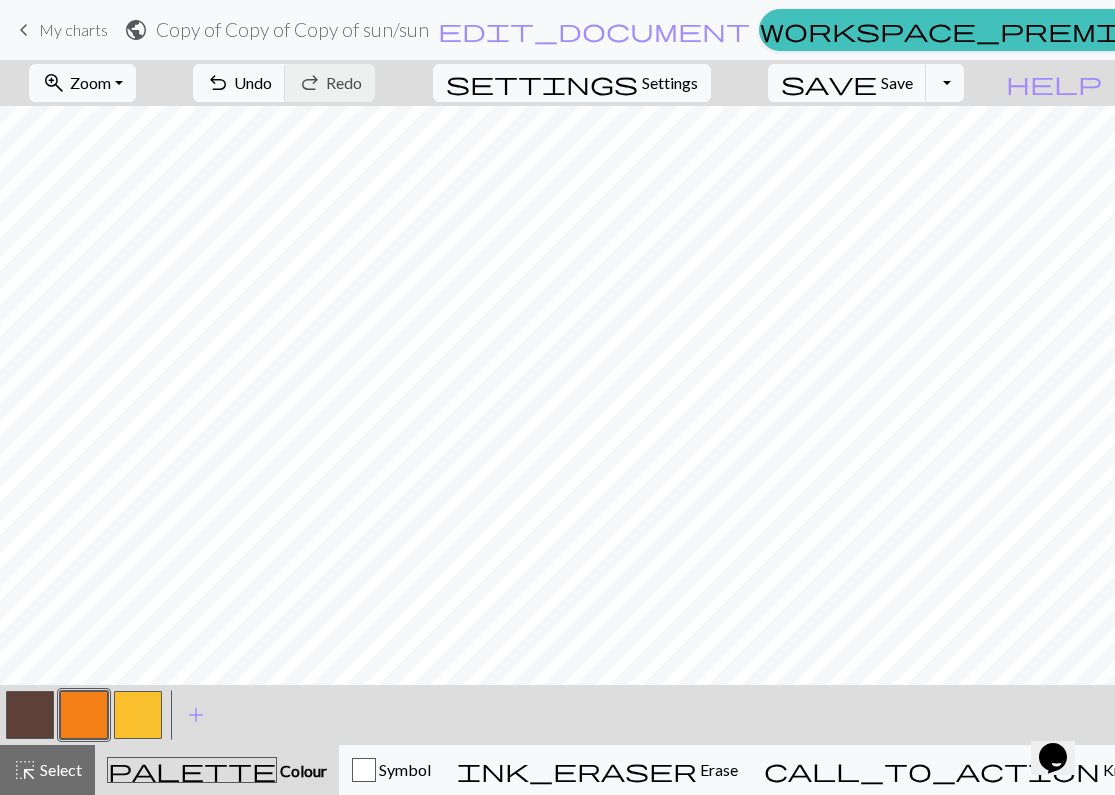 click at bounding box center (30, 715) 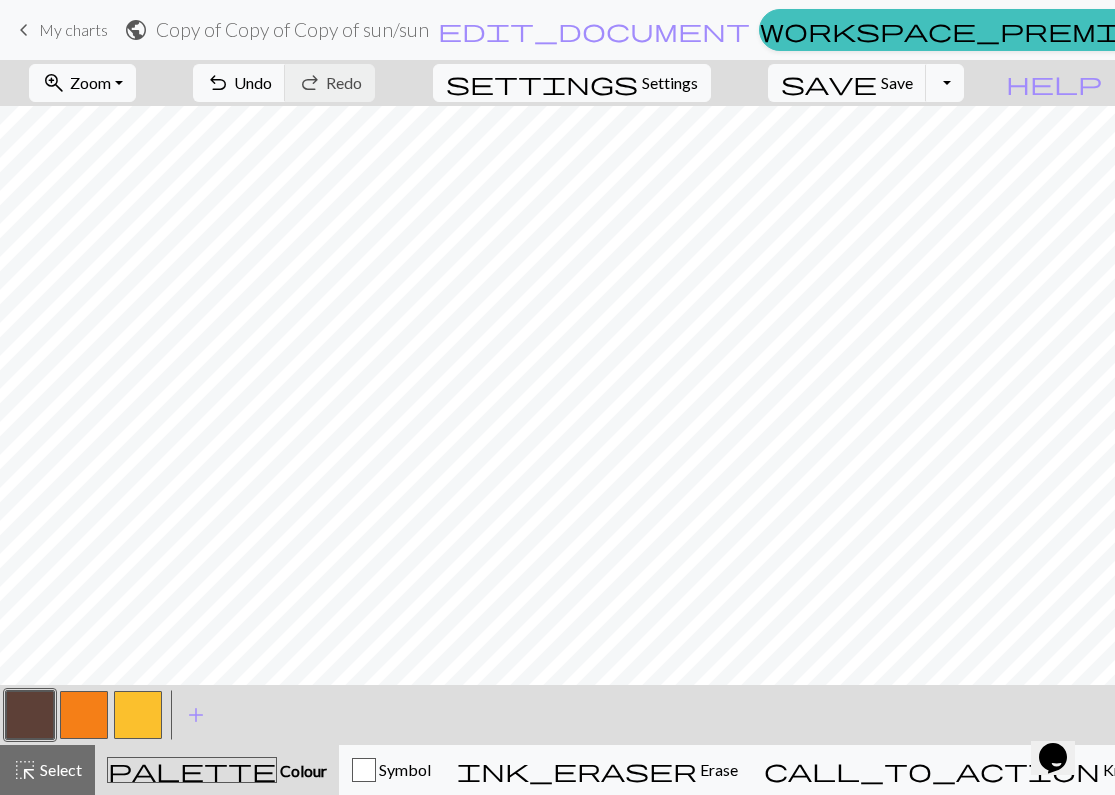 click at bounding box center (138, 715) 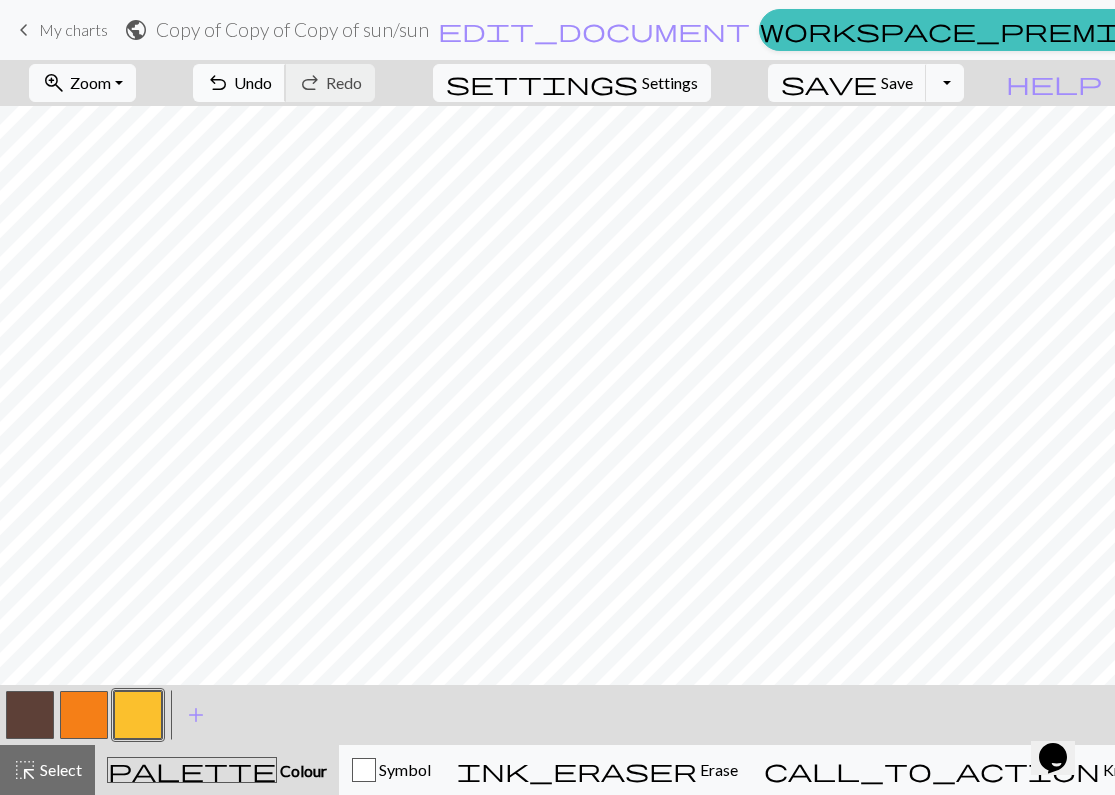 click on "undo Undo Undo" at bounding box center (239, 83) 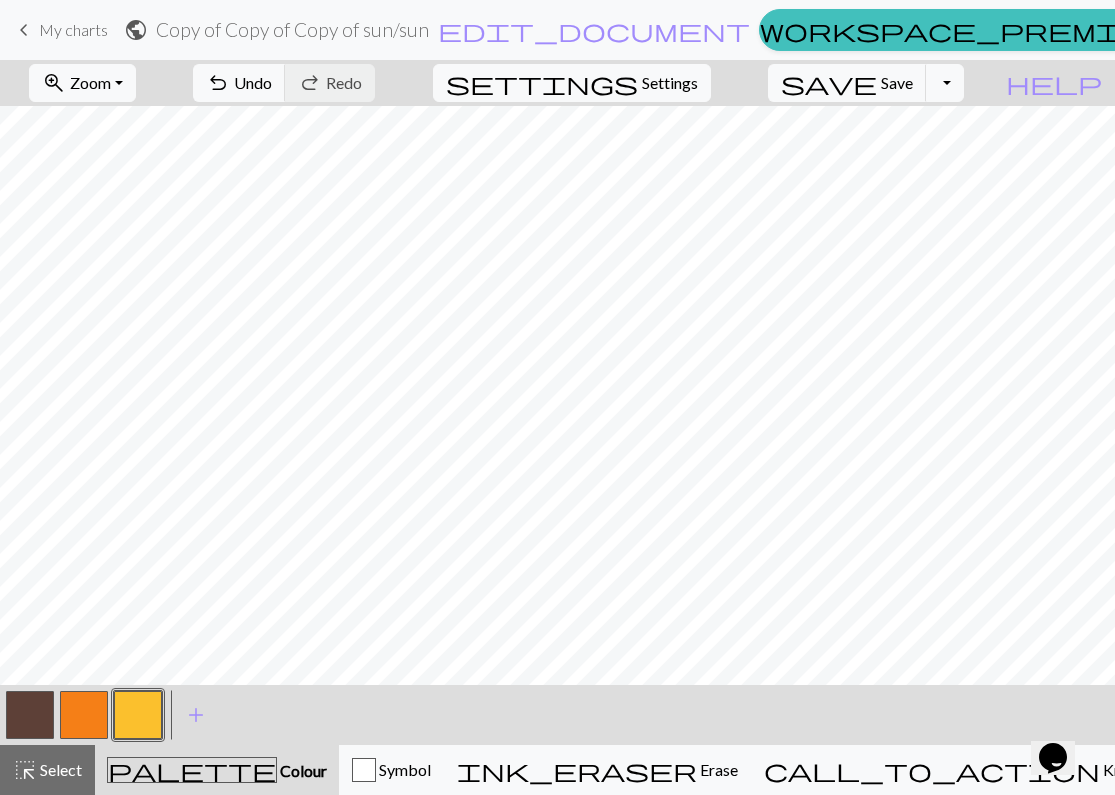 click at bounding box center [30, 715] 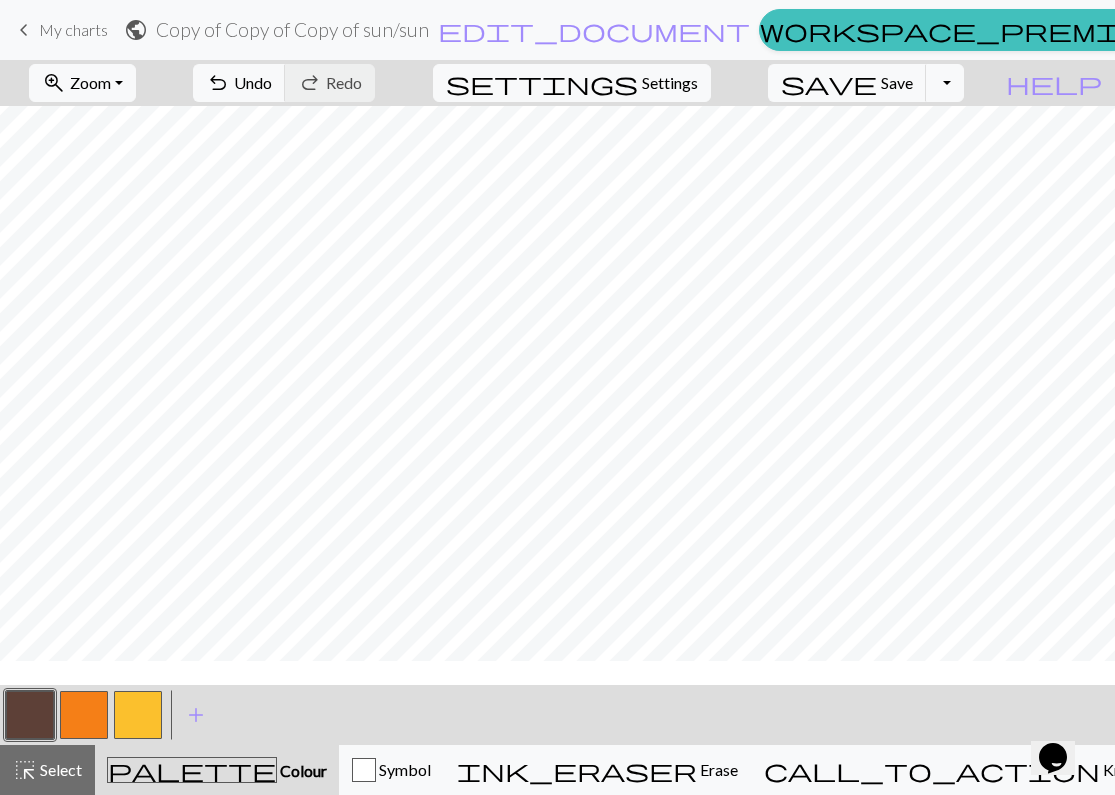 scroll, scrollTop: 0, scrollLeft: 0, axis: both 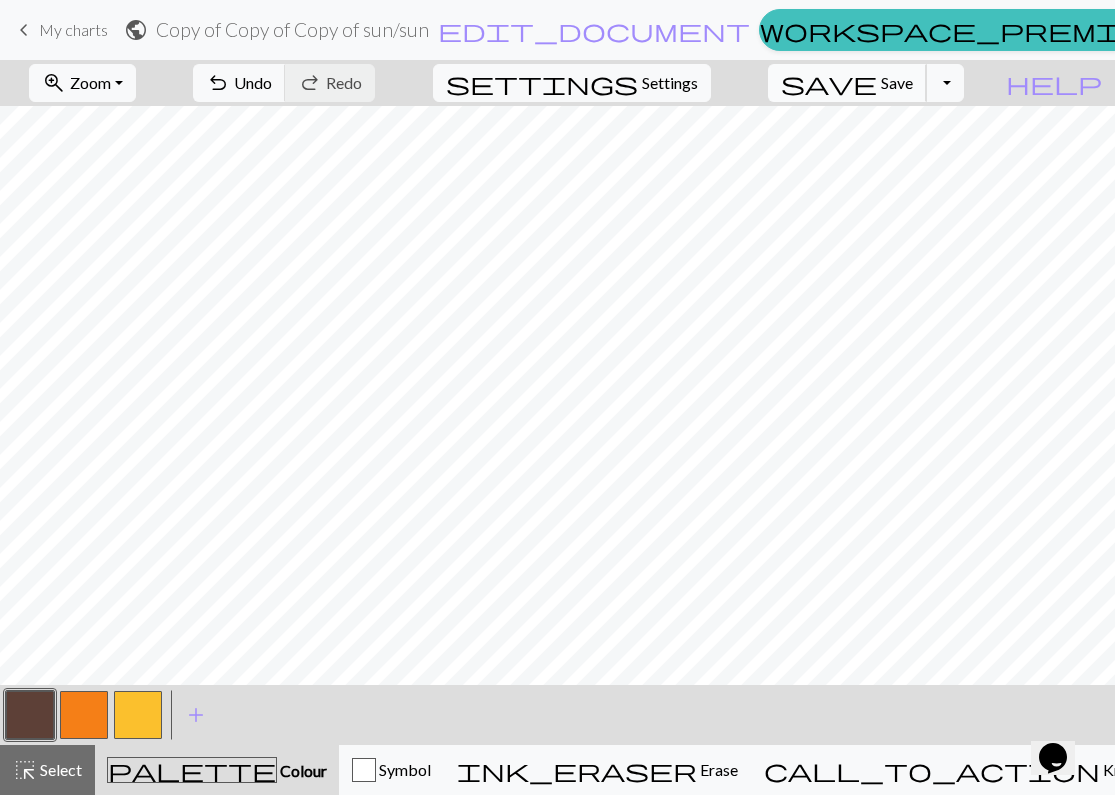 click on "save" at bounding box center [829, 83] 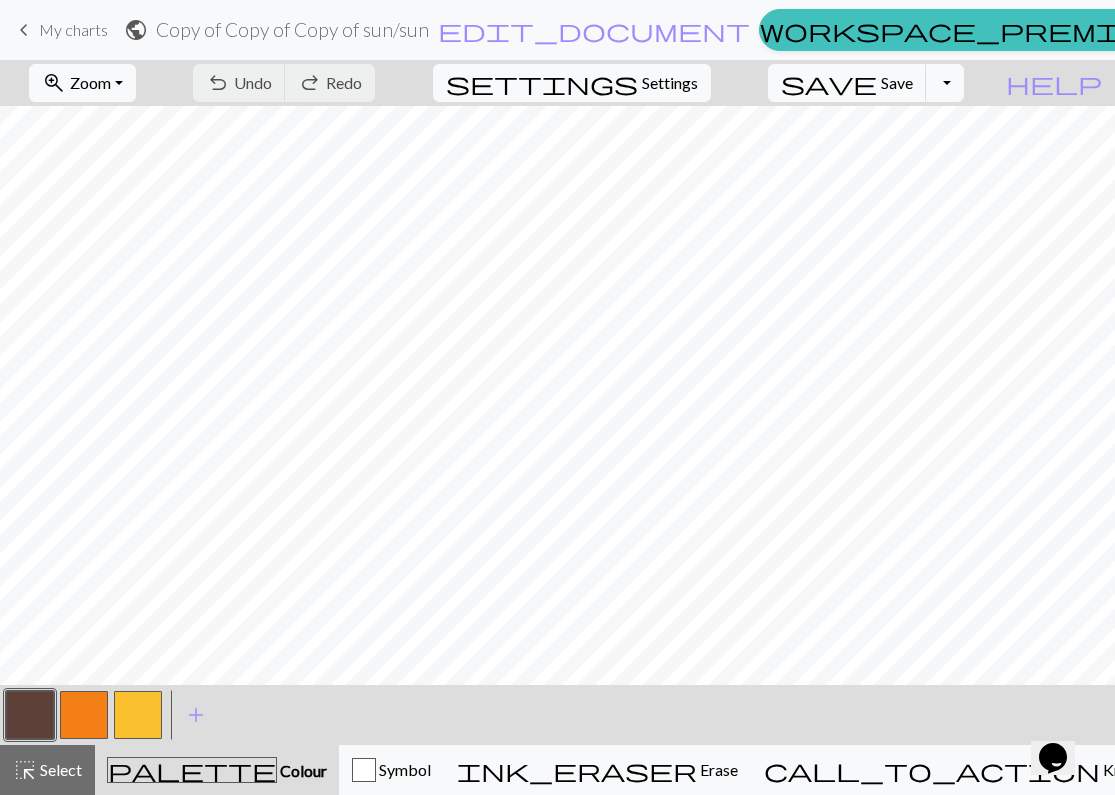 click on "My charts" at bounding box center [73, 29] 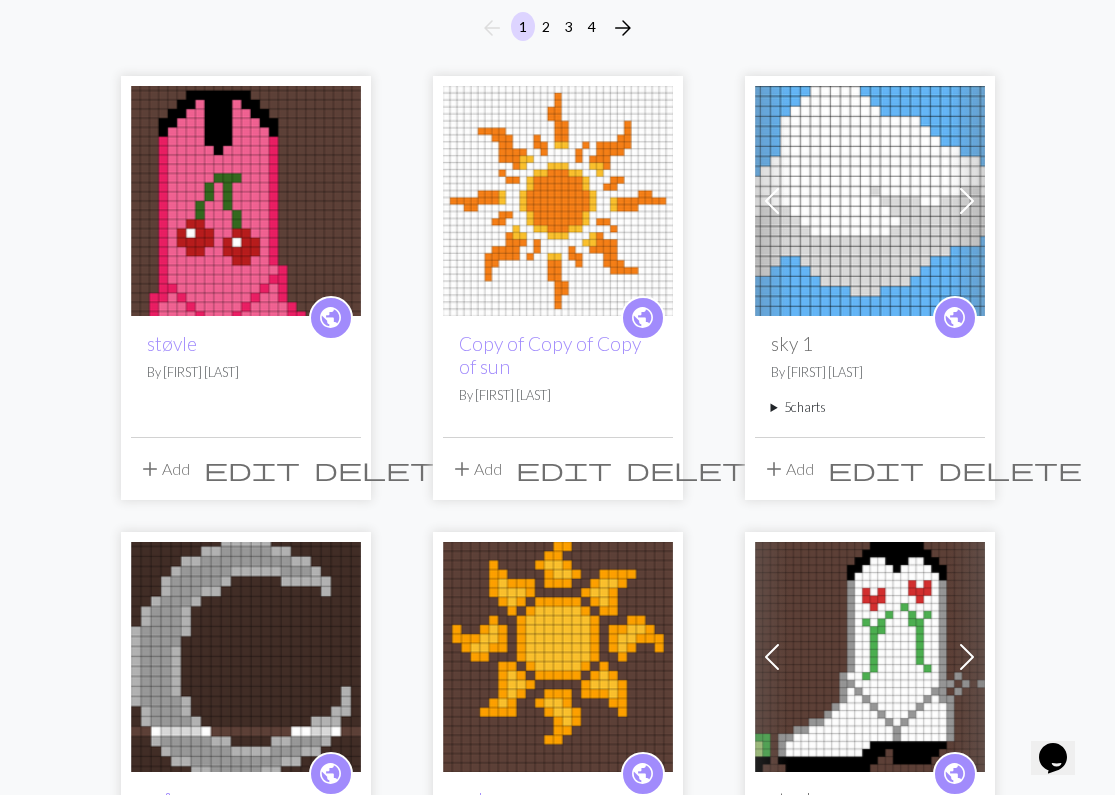 scroll, scrollTop: 211, scrollLeft: 0, axis: vertical 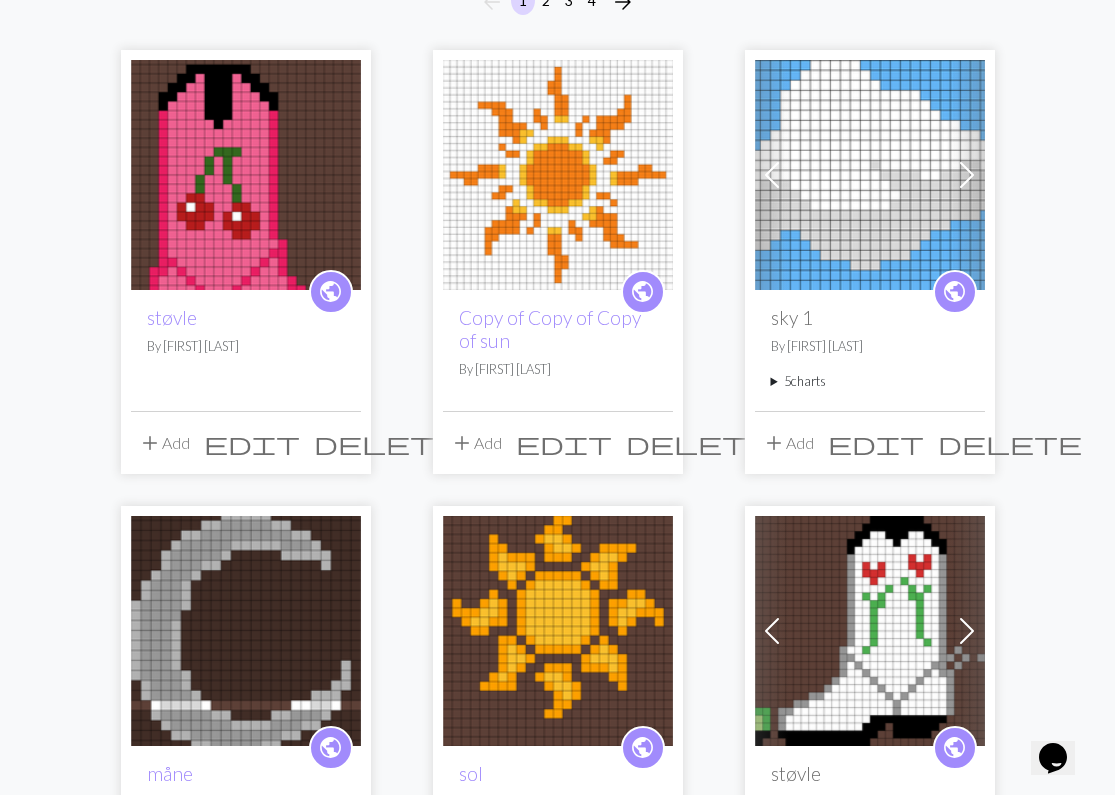click at bounding box center (558, 631) 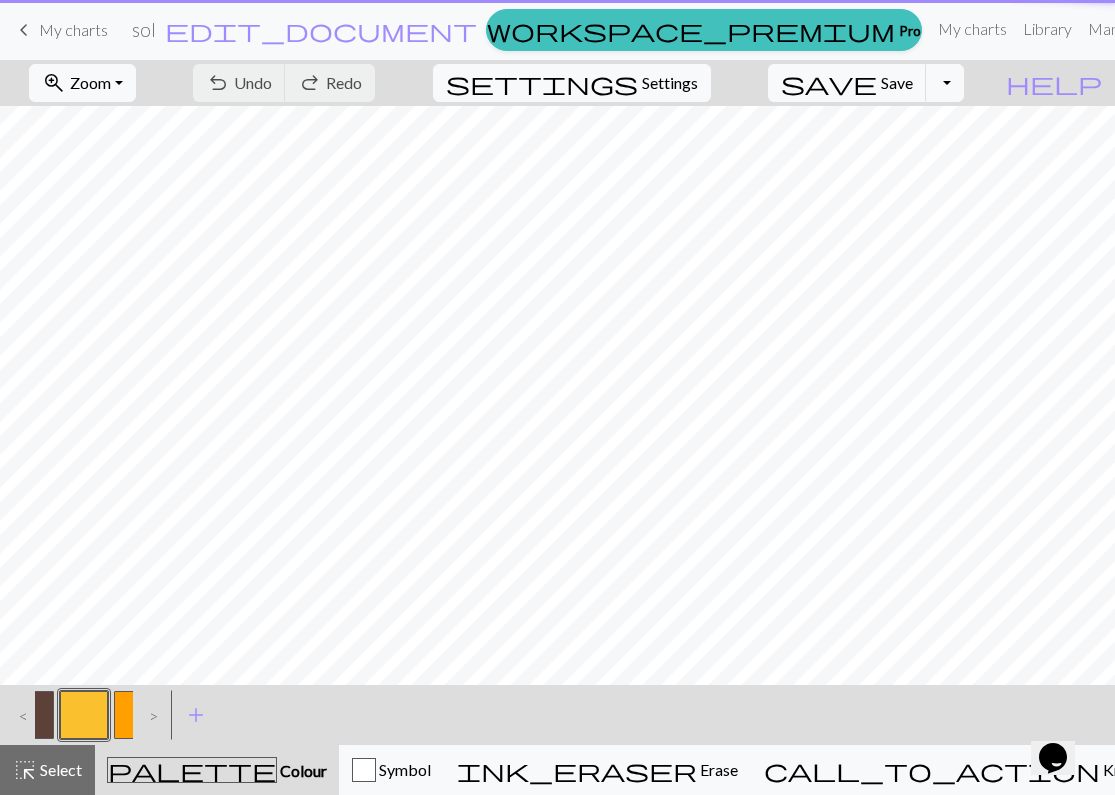 scroll, scrollTop: 0, scrollLeft: 0, axis: both 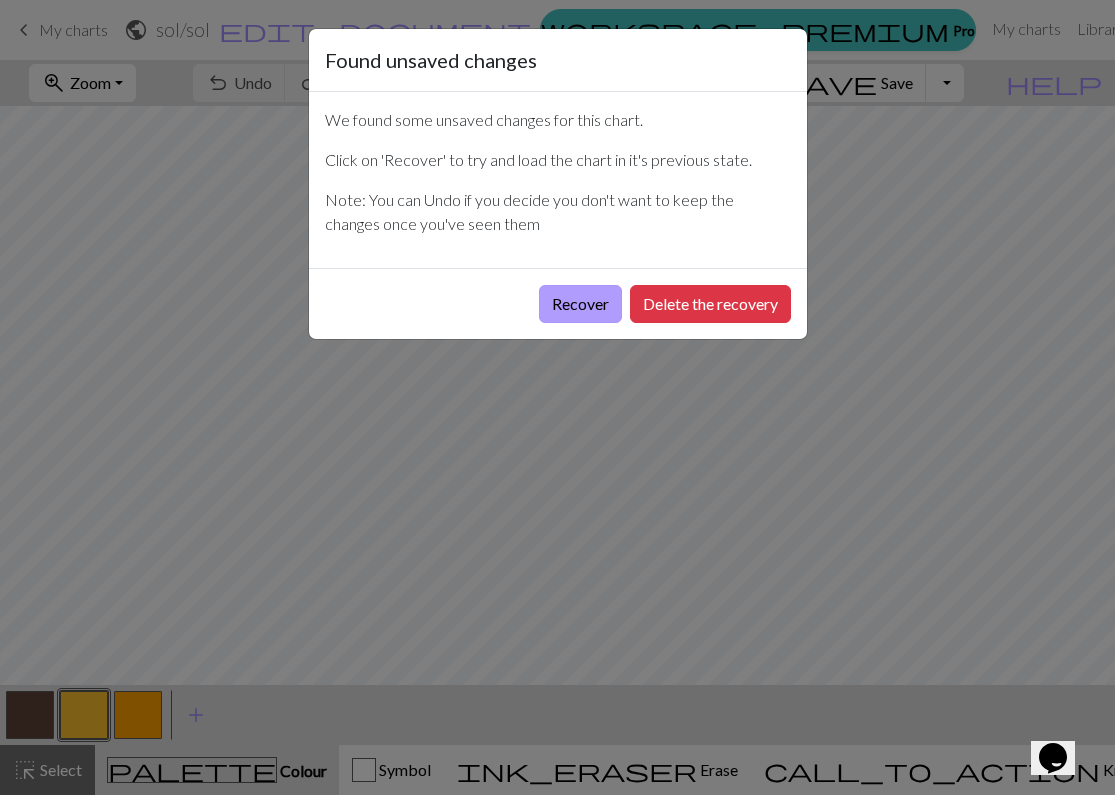 click on "Recover" at bounding box center [580, 304] 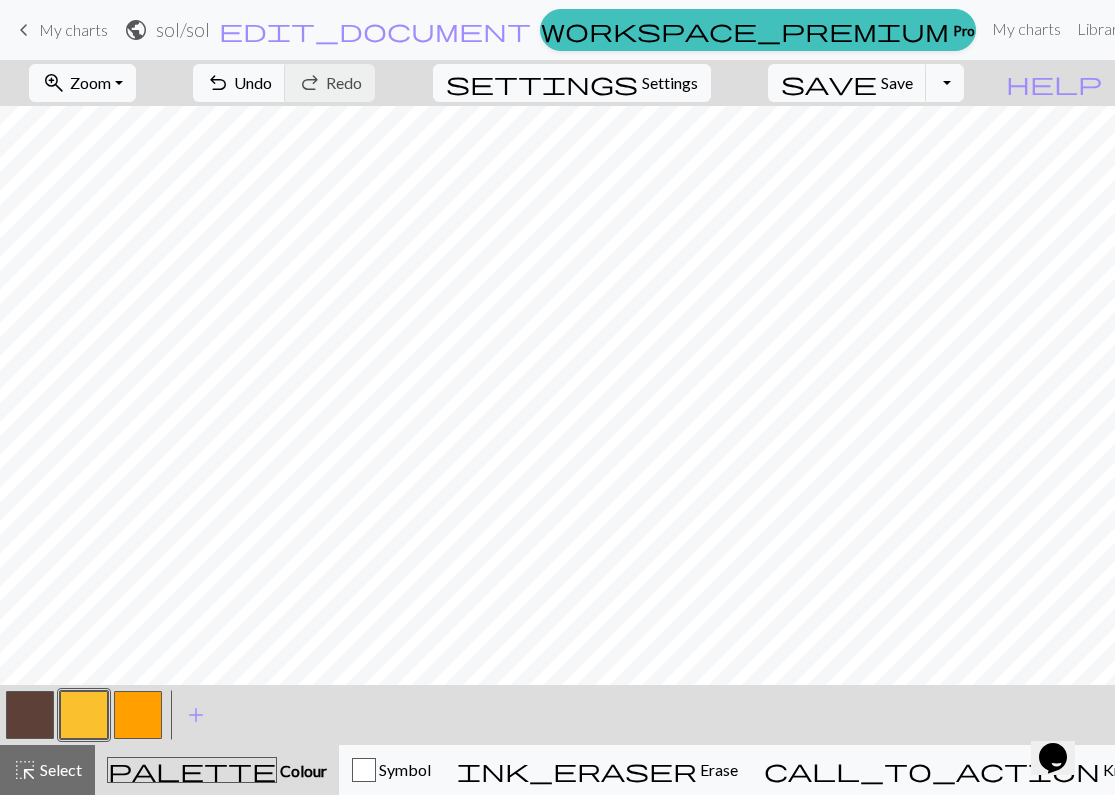 click at bounding box center [30, 715] 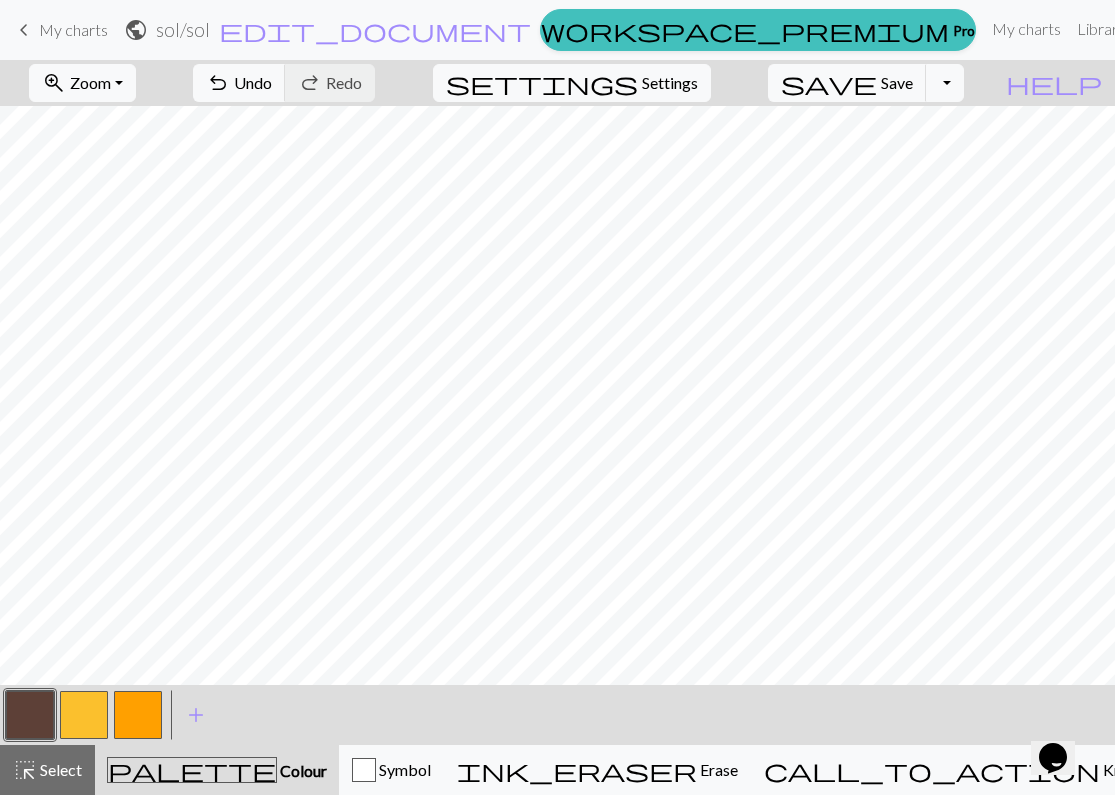 click at bounding box center [138, 715] 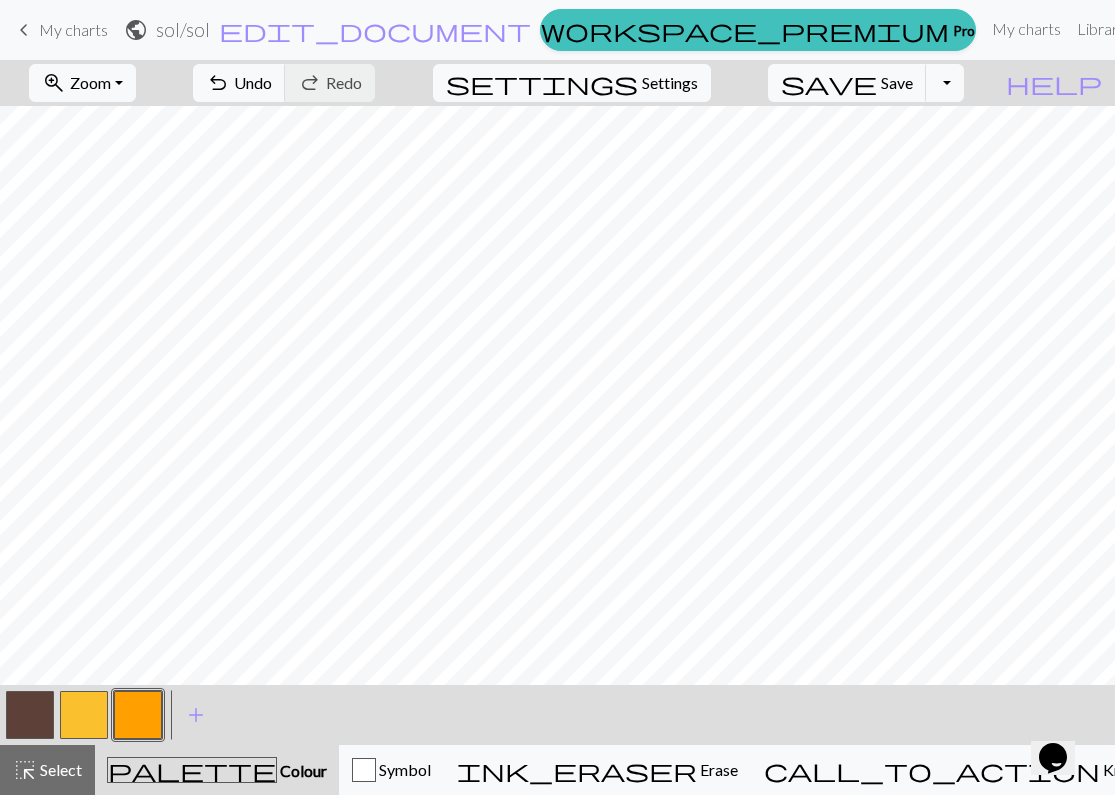 click at bounding box center [30, 715] 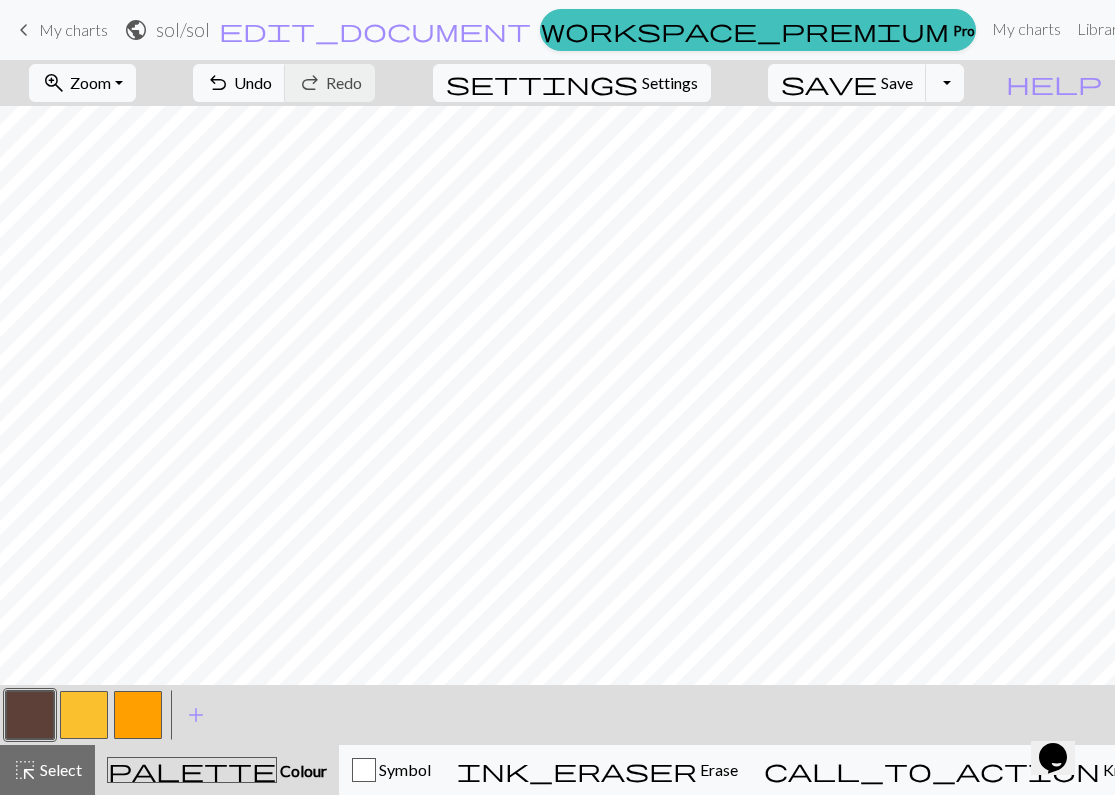 click at bounding box center [138, 715] 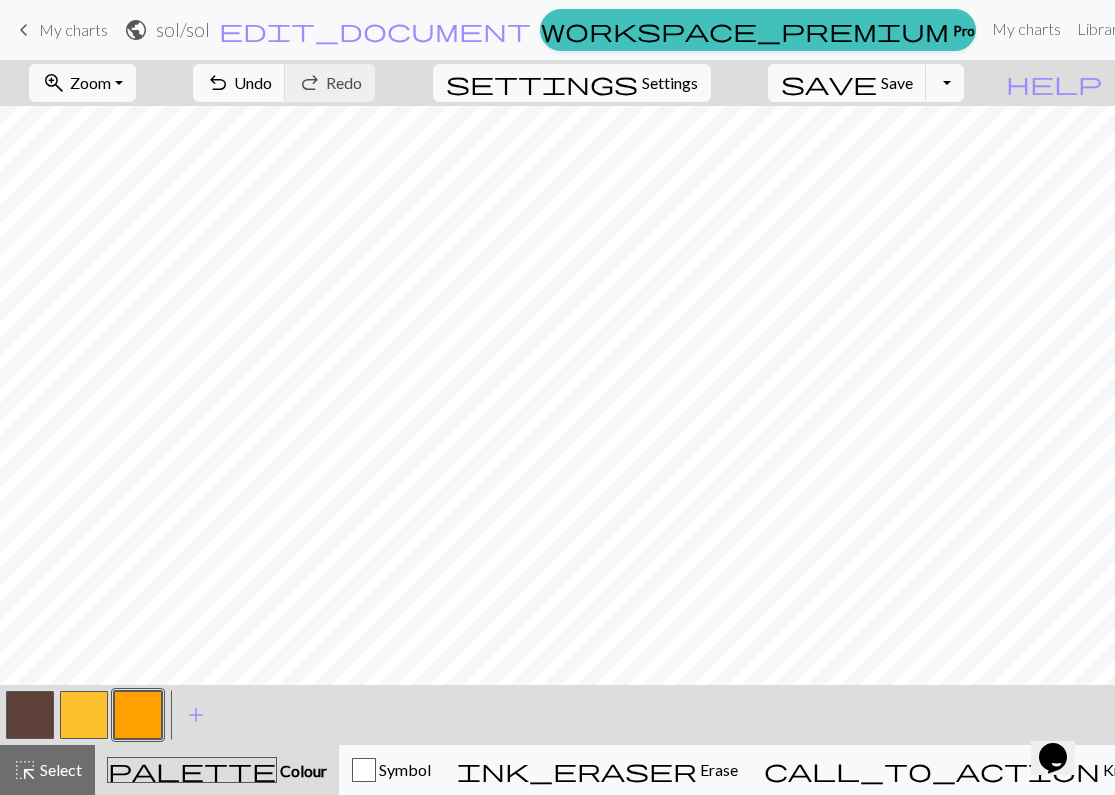 click at bounding box center (30, 715) 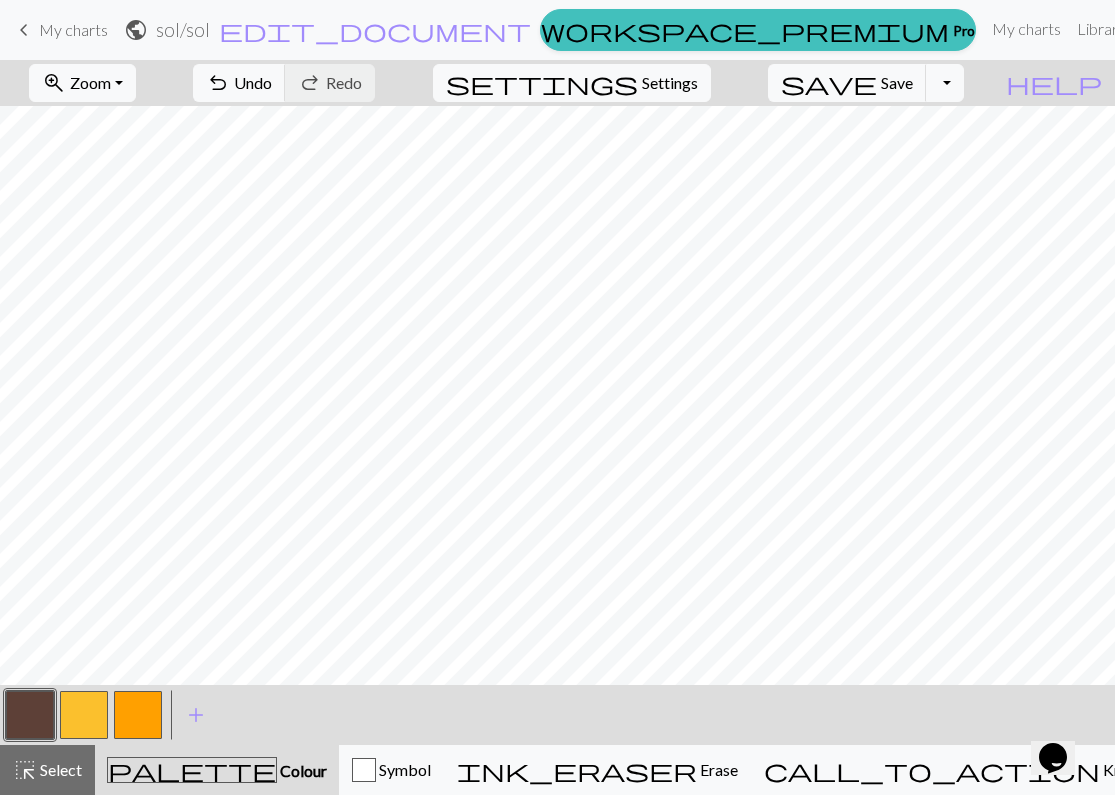 click at bounding box center [138, 715] 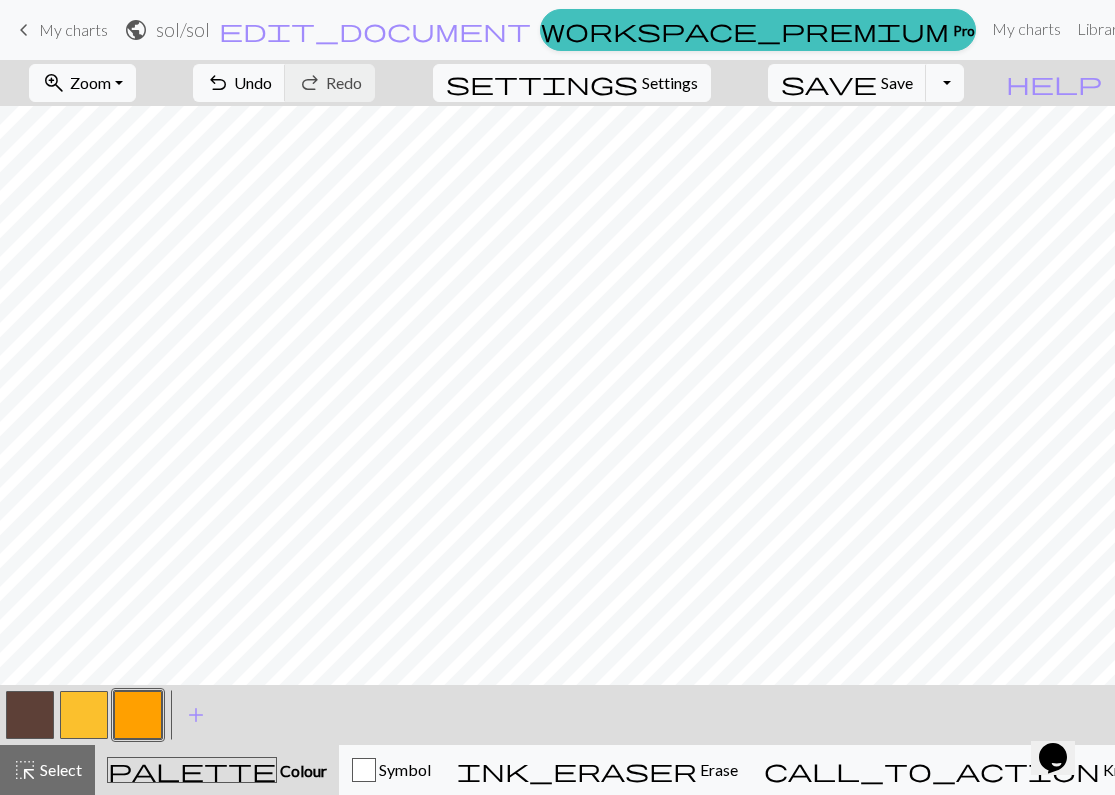 click at bounding box center [84, 715] 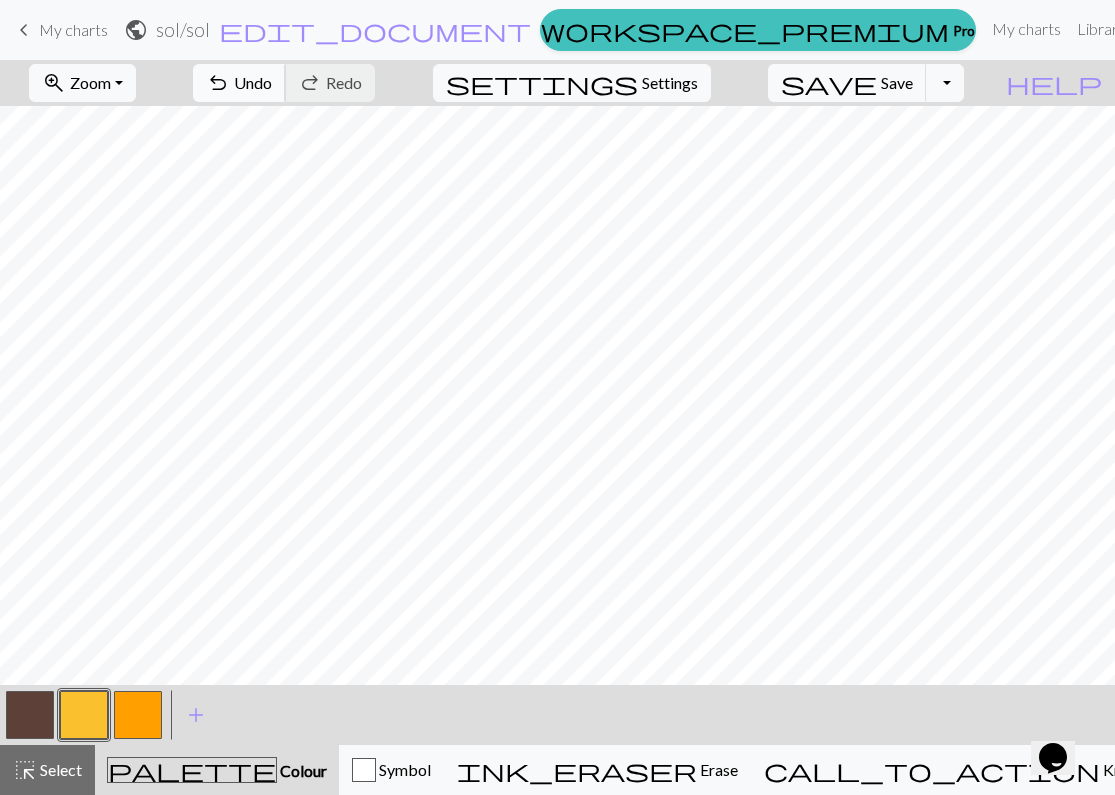 click on "Undo" at bounding box center [253, 82] 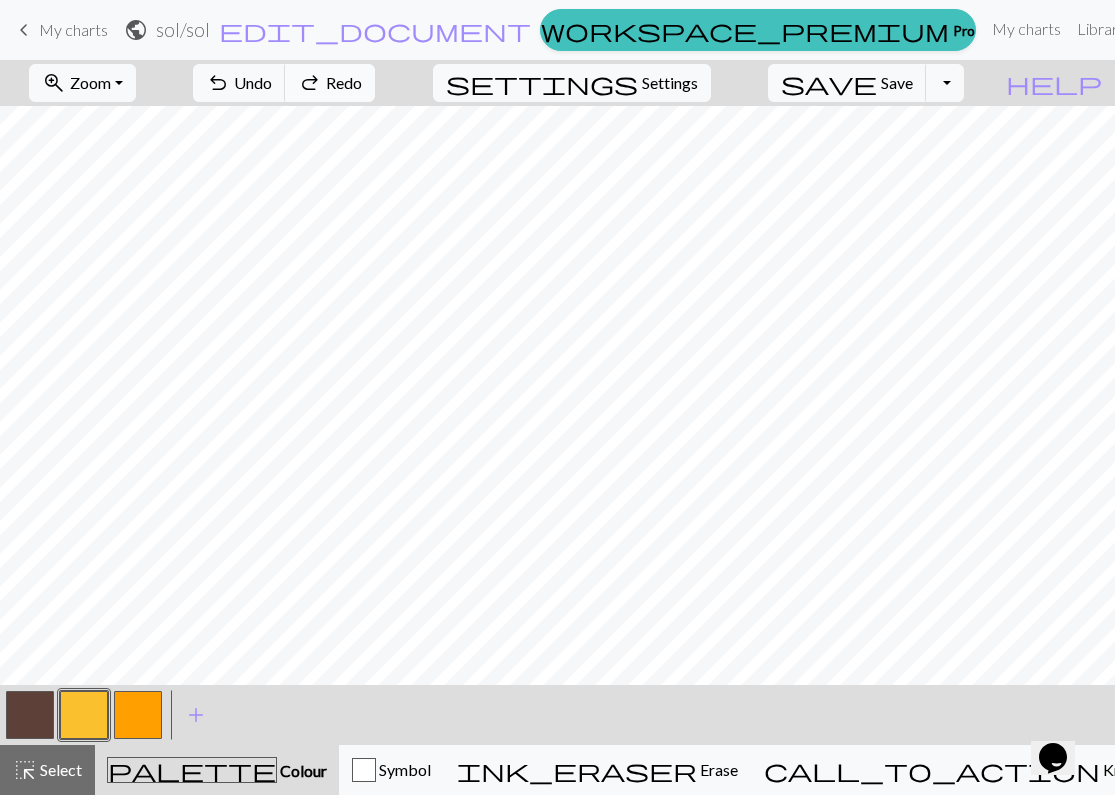 click on "Redo" at bounding box center (344, 82) 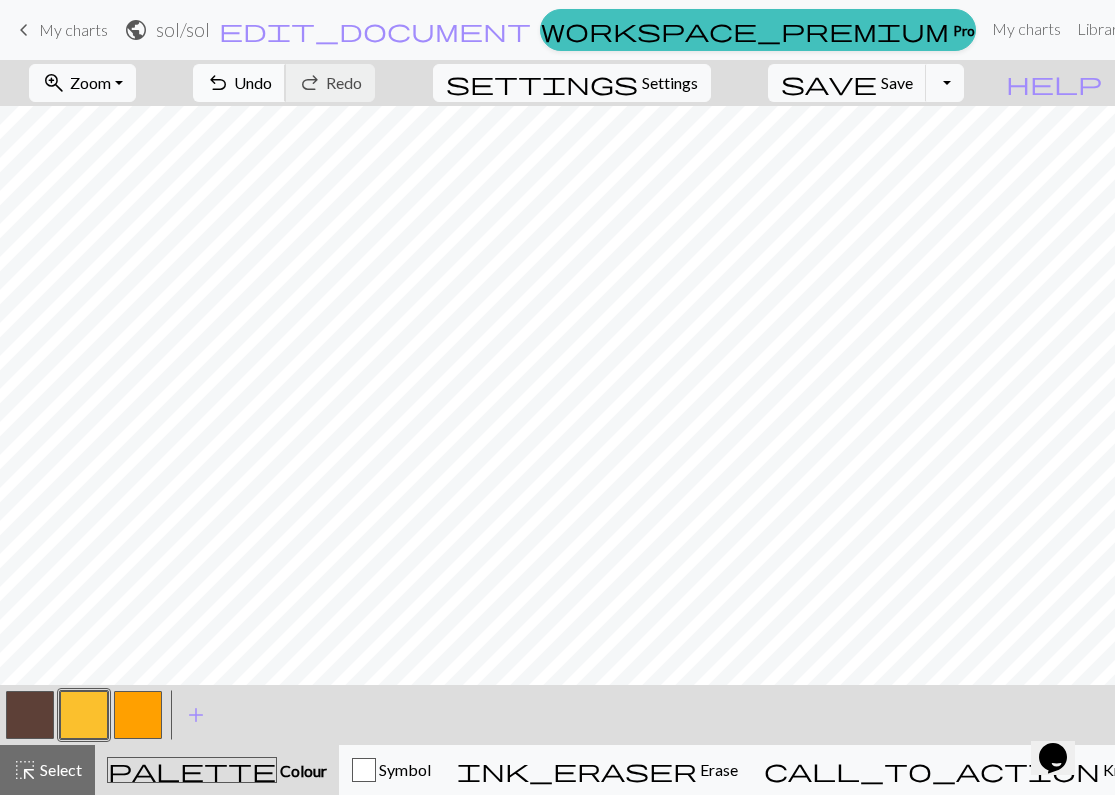 click on "Undo" at bounding box center [253, 82] 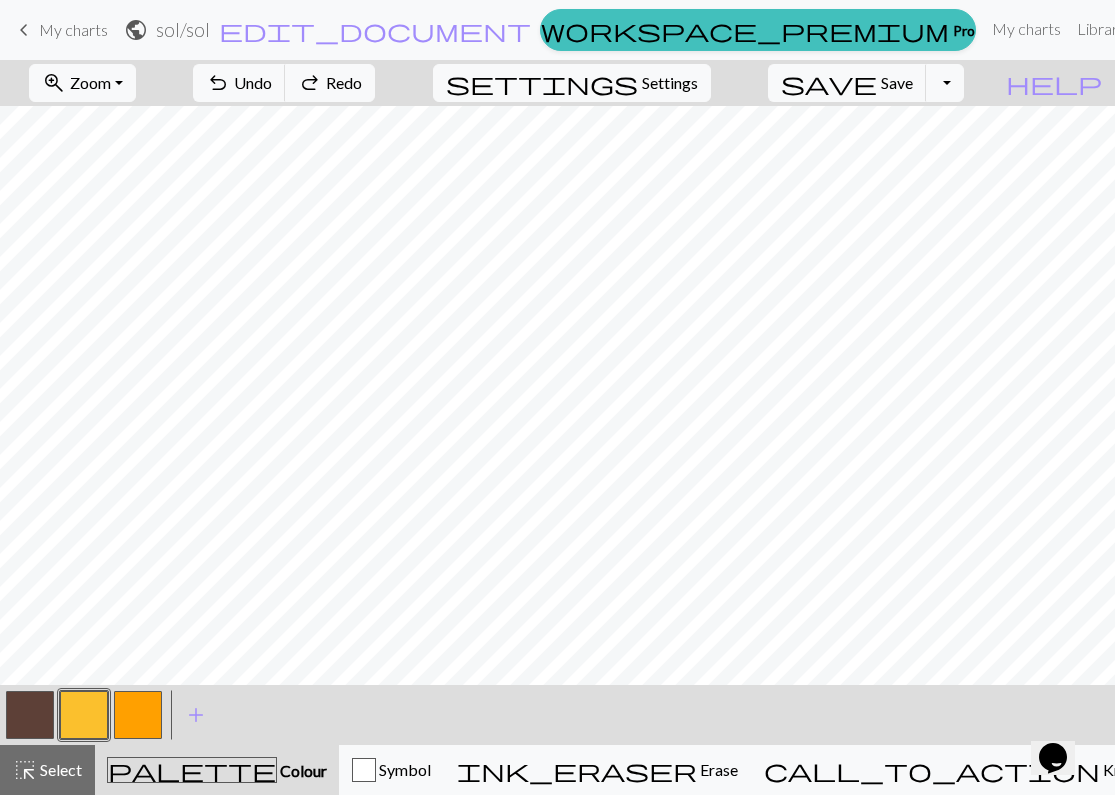 click at bounding box center [30, 715] 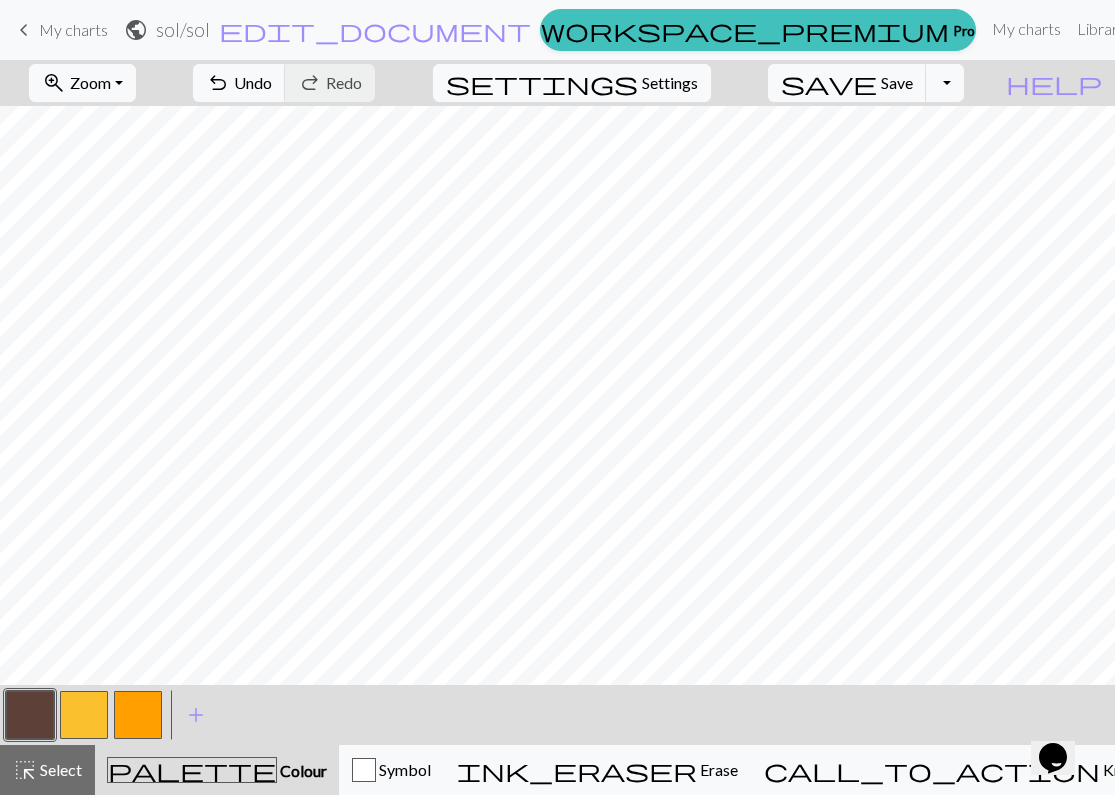 click at bounding box center (84, 715) 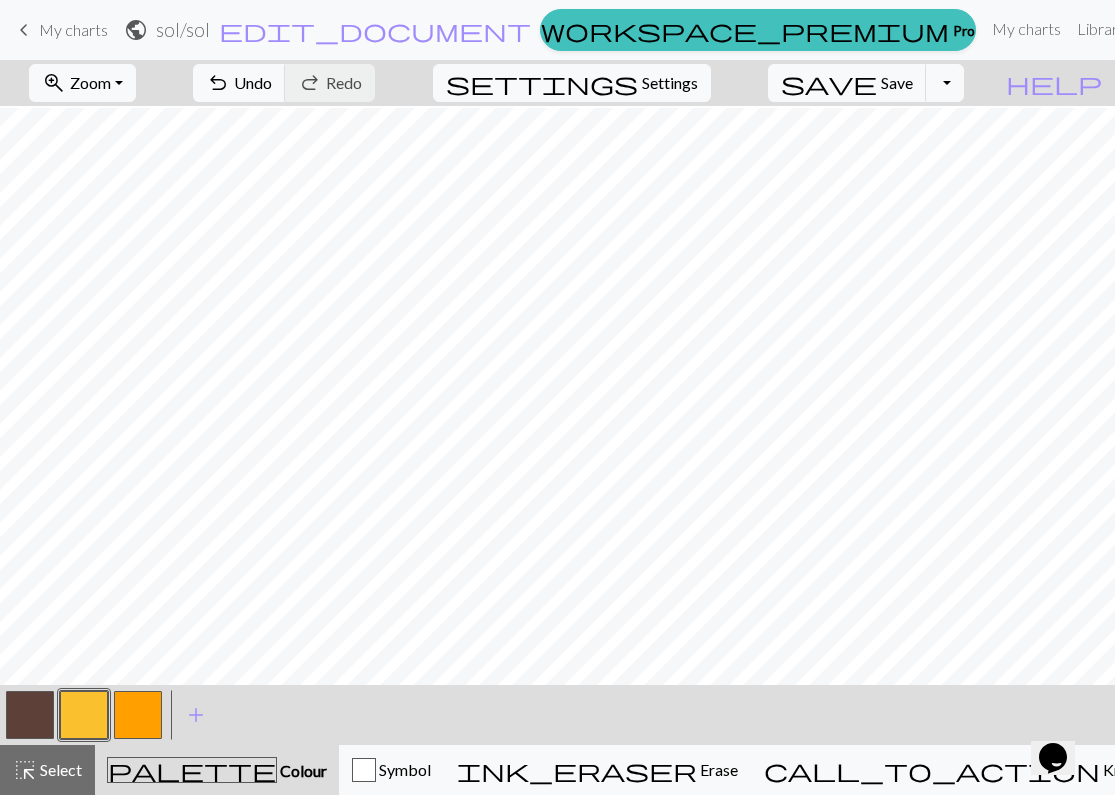 scroll, scrollTop: 11, scrollLeft: 0, axis: vertical 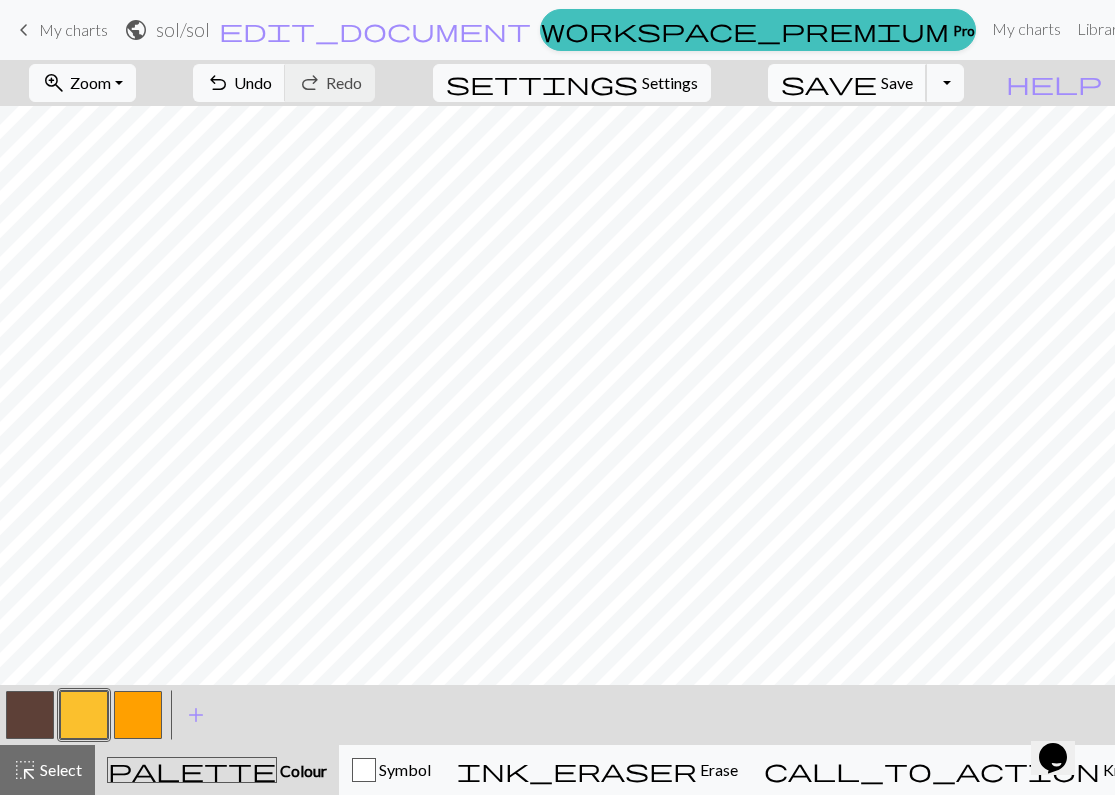 click on "save" at bounding box center [829, 83] 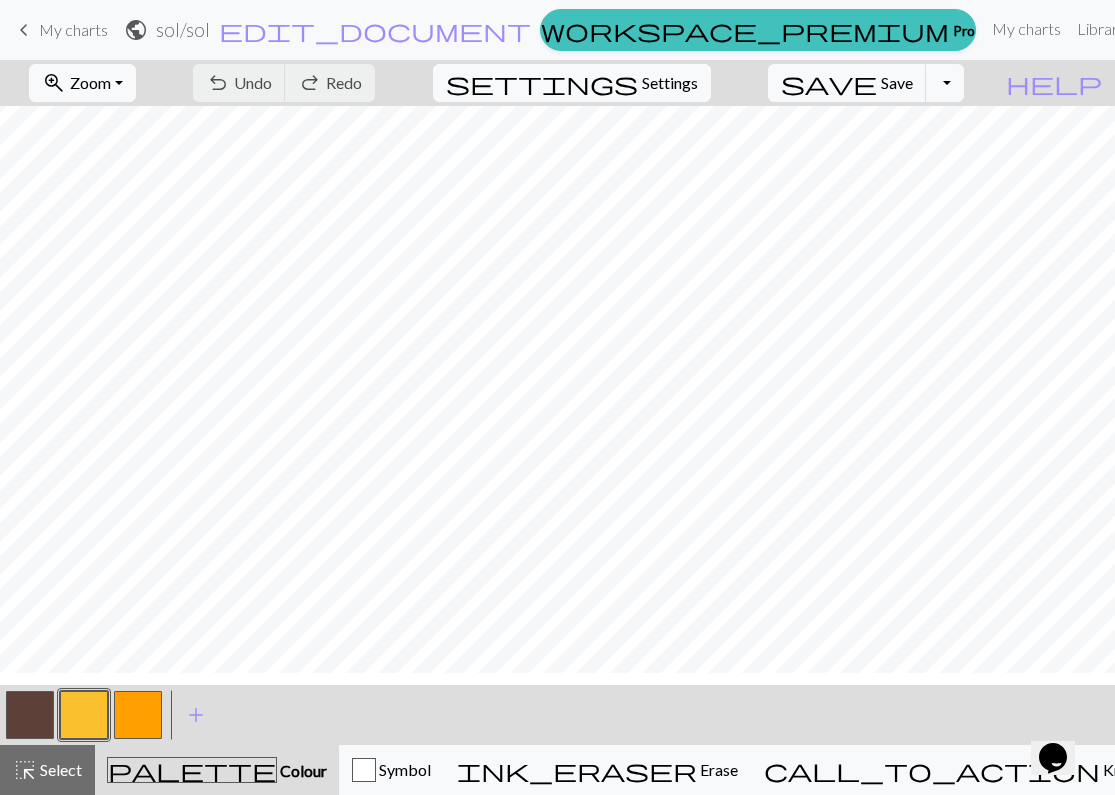 scroll, scrollTop: 0, scrollLeft: 0, axis: both 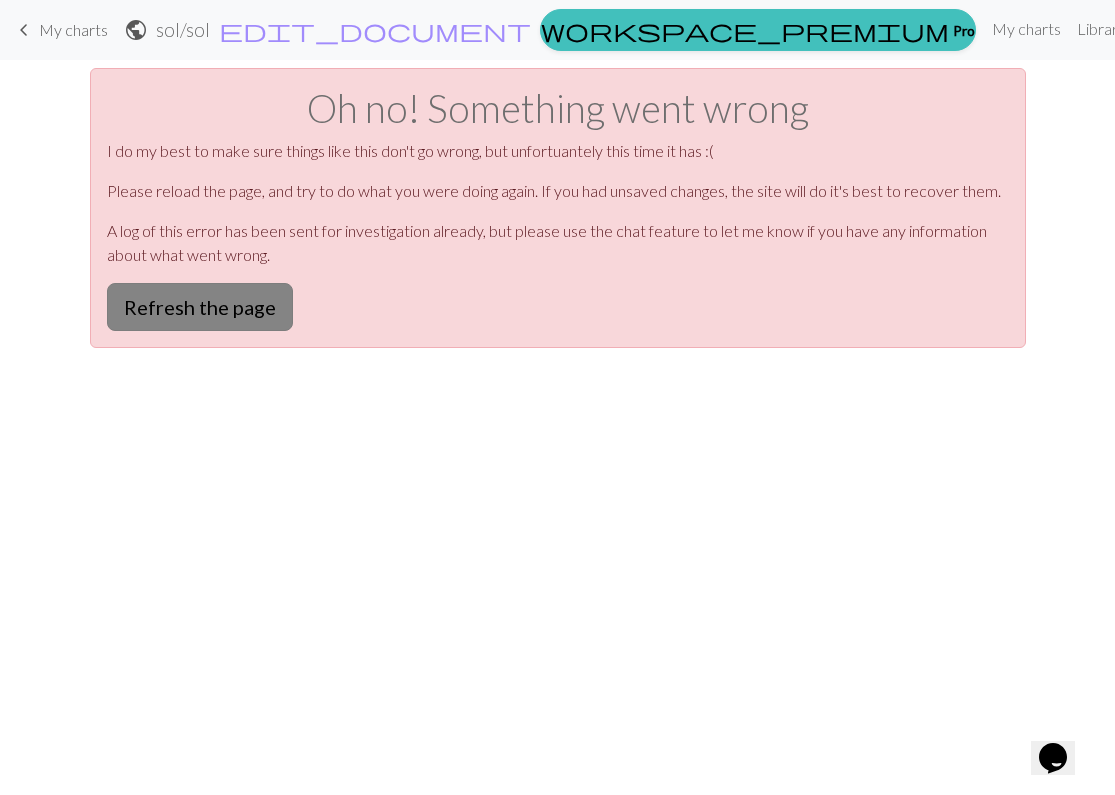 click on "Refresh the page" at bounding box center [200, 307] 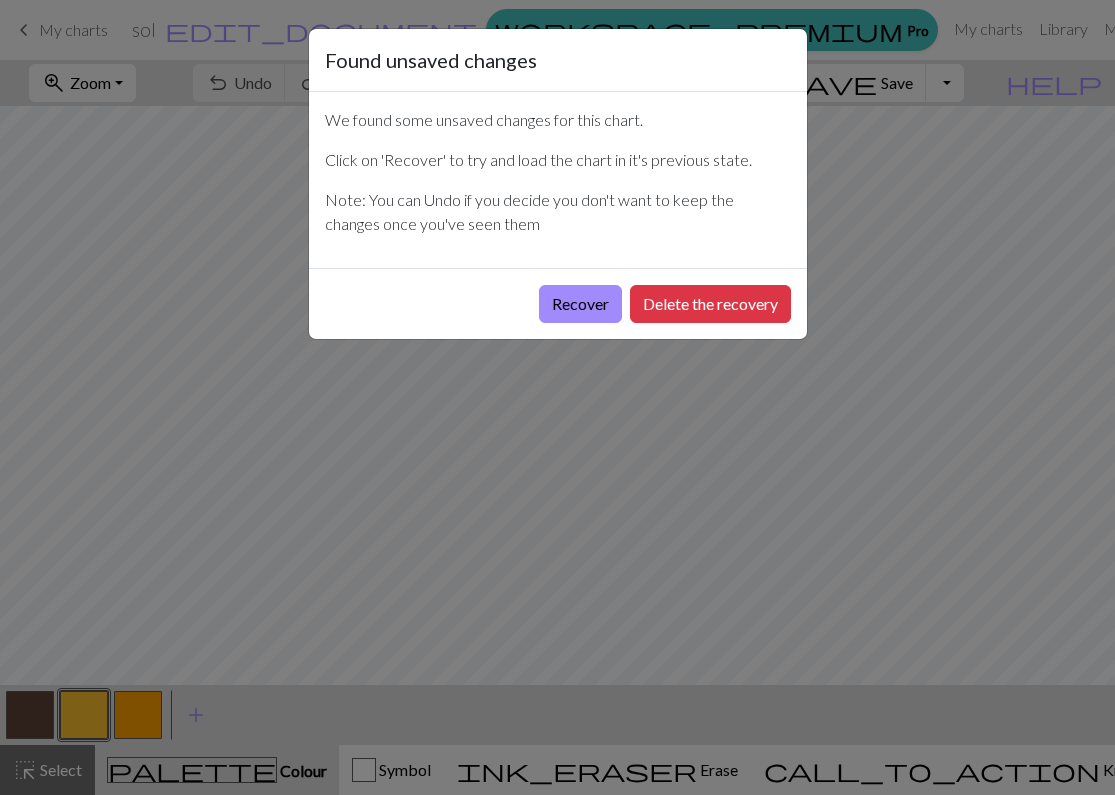 scroll, scrollTop: 0, scrollLeft: 0, axis: both 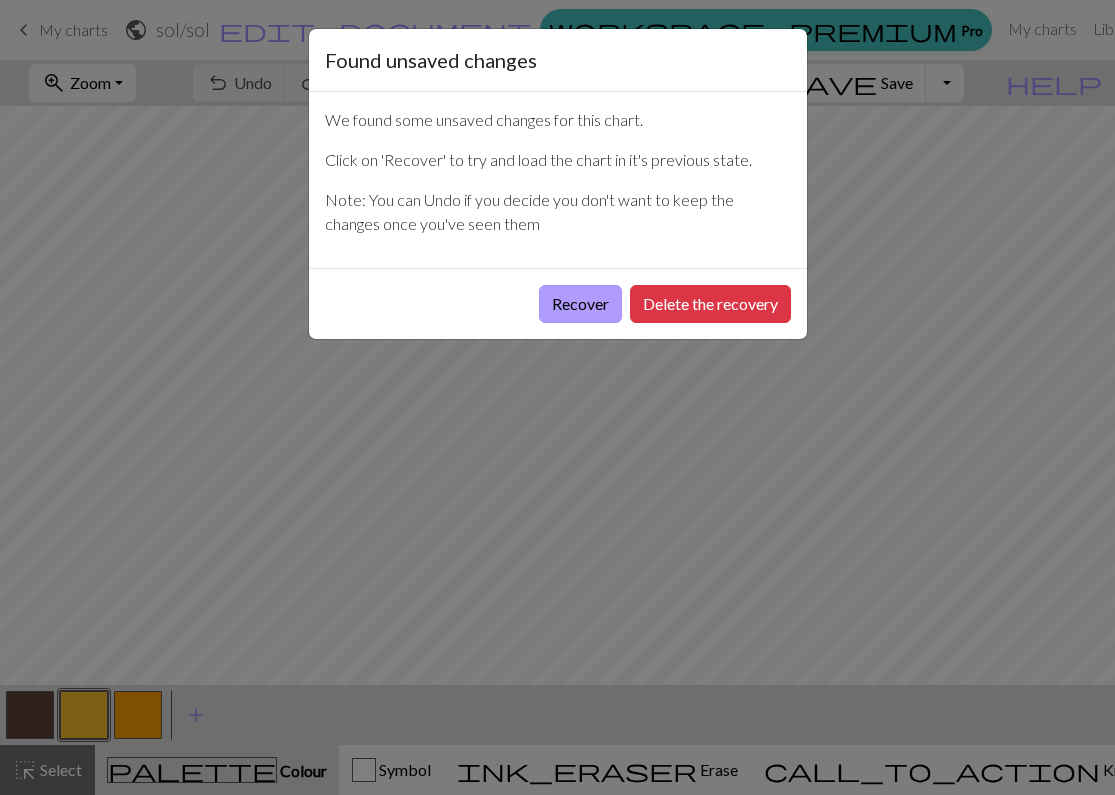 click on "Recover" at bounding box center [580, 304] 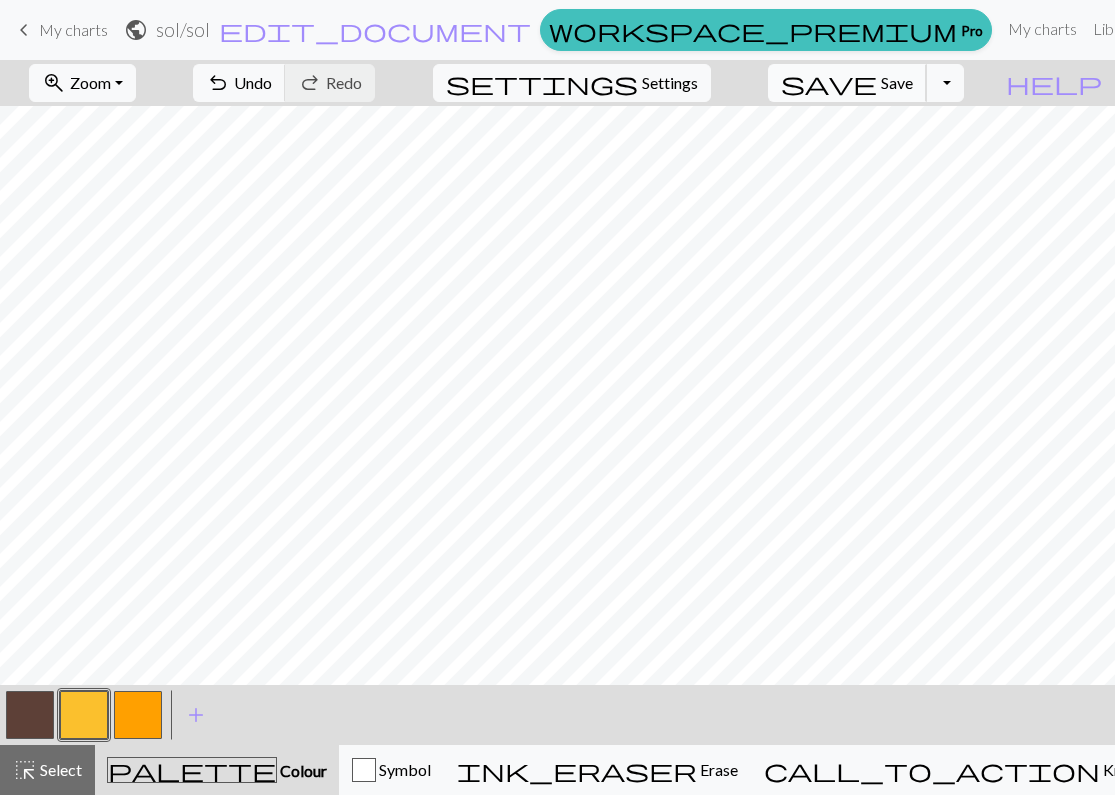 click on "Save" at bounding box center (897, 82) 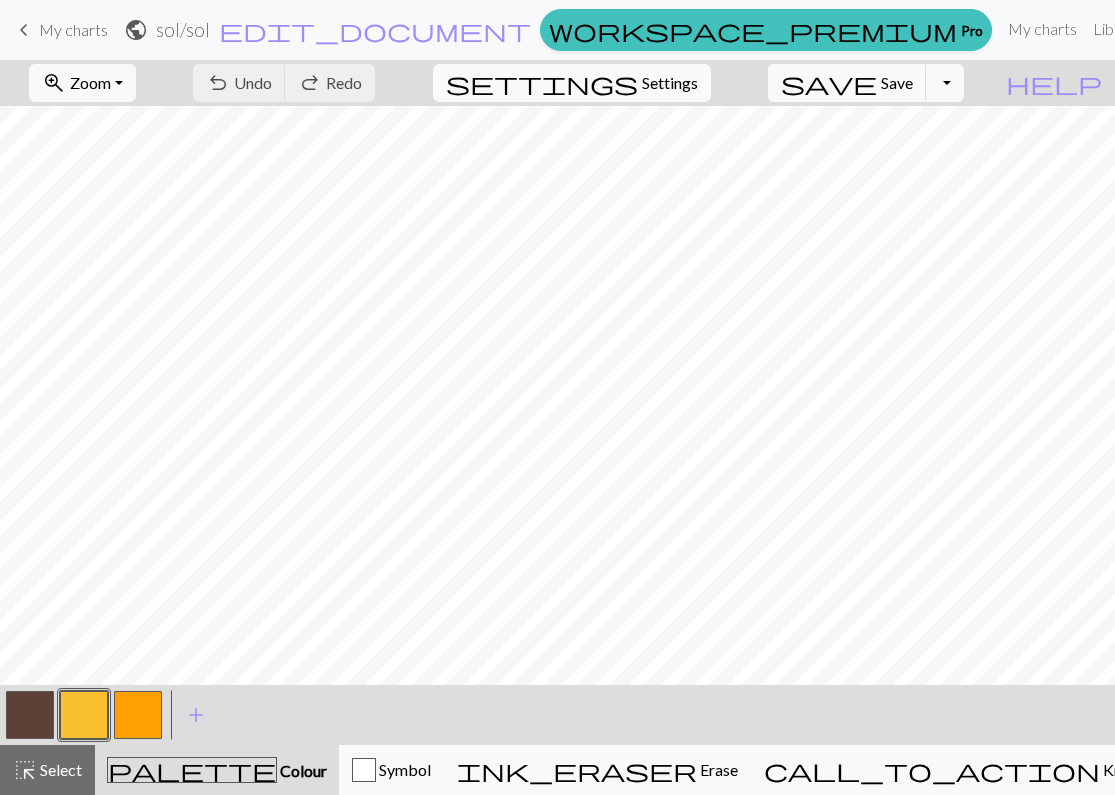 click at bounding box center [30, 715] 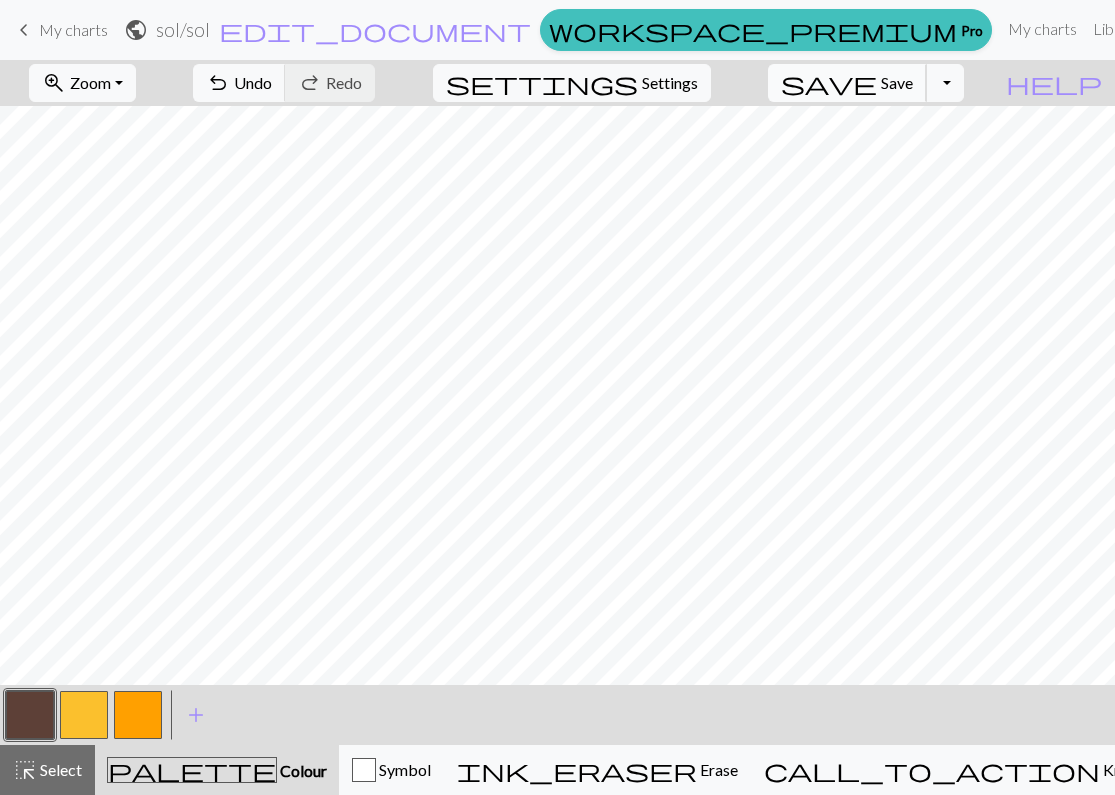 click on "Save" at bounding box center (897, 82) 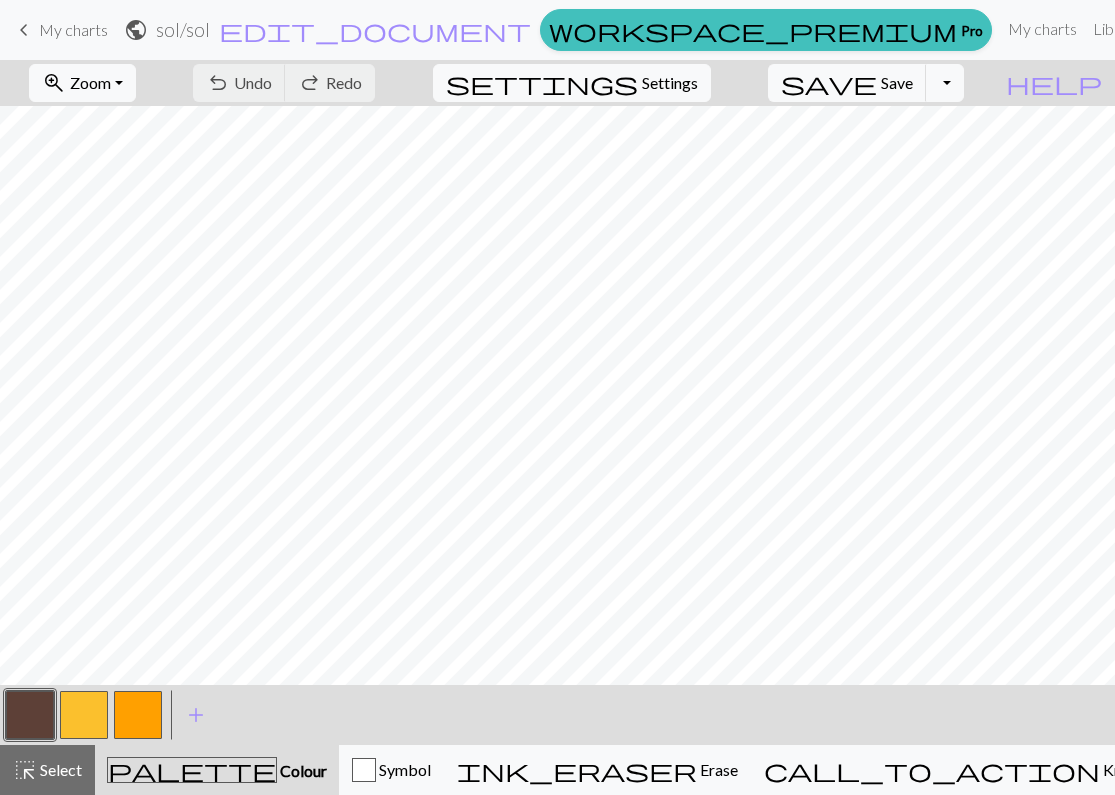 click at bounding box center [138, 715] 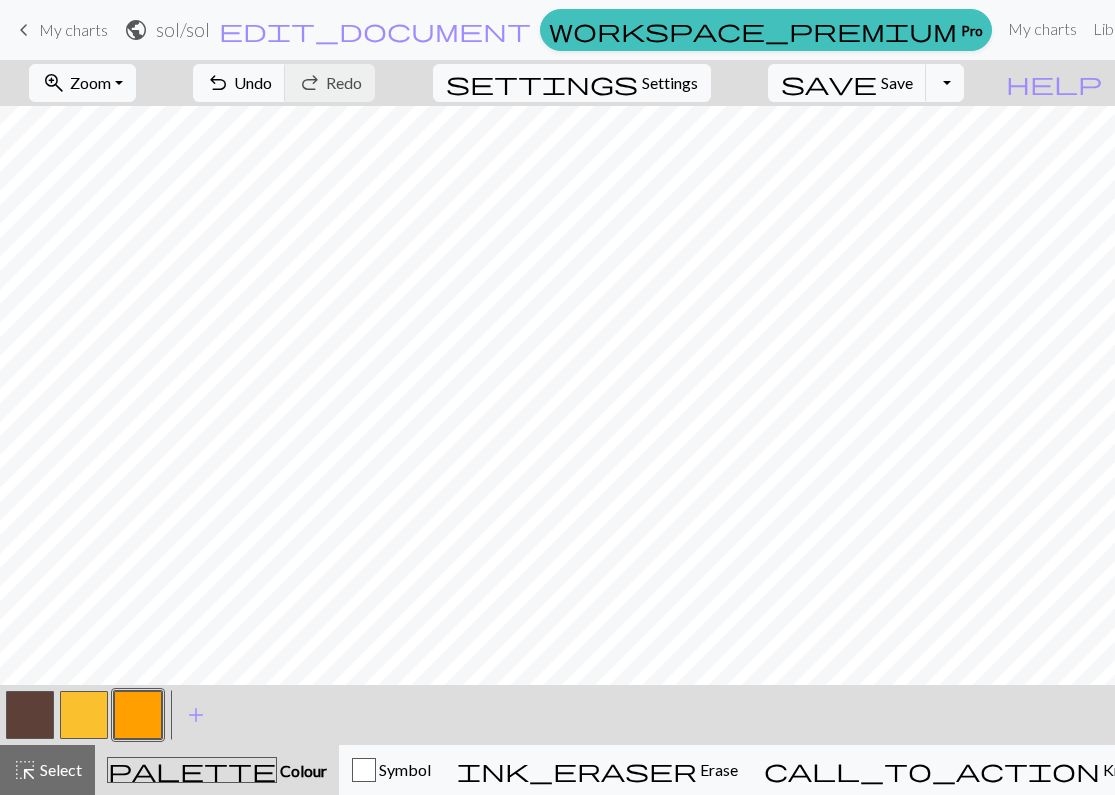 click at bounding box center [30, 715] 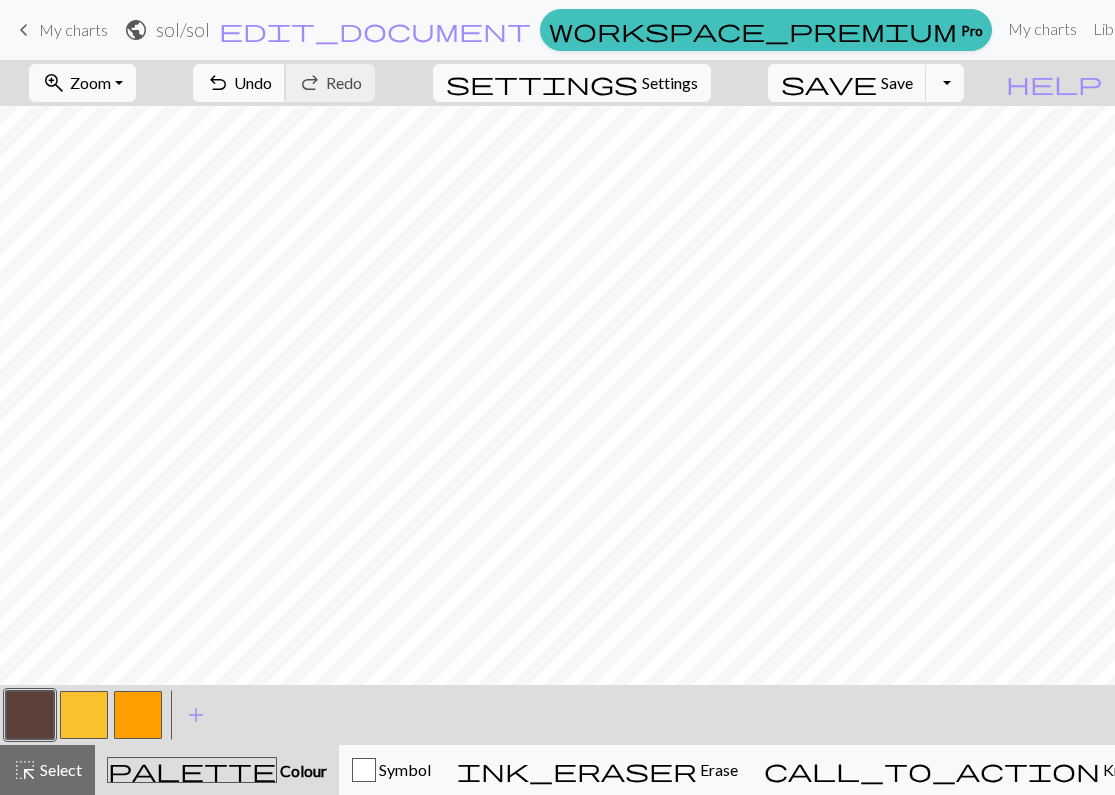 click on "undo" at bounding box center (218, 83) 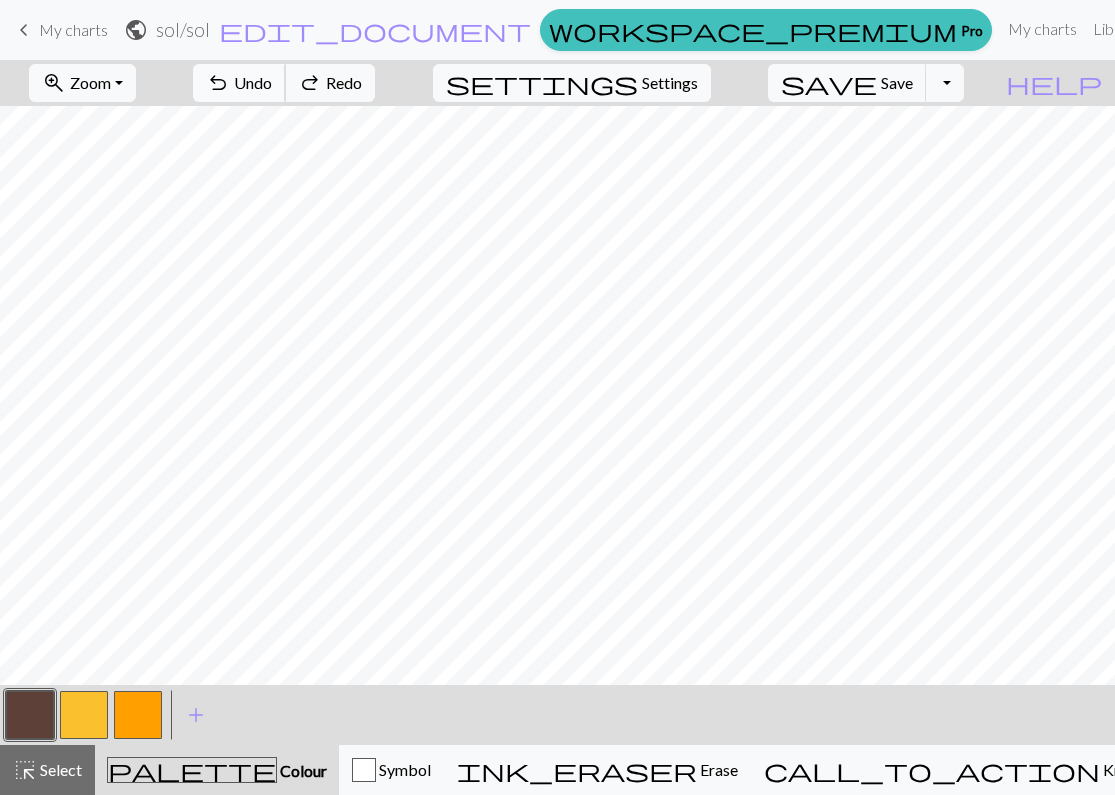 click on "undo" at bounding box center (218, 83) 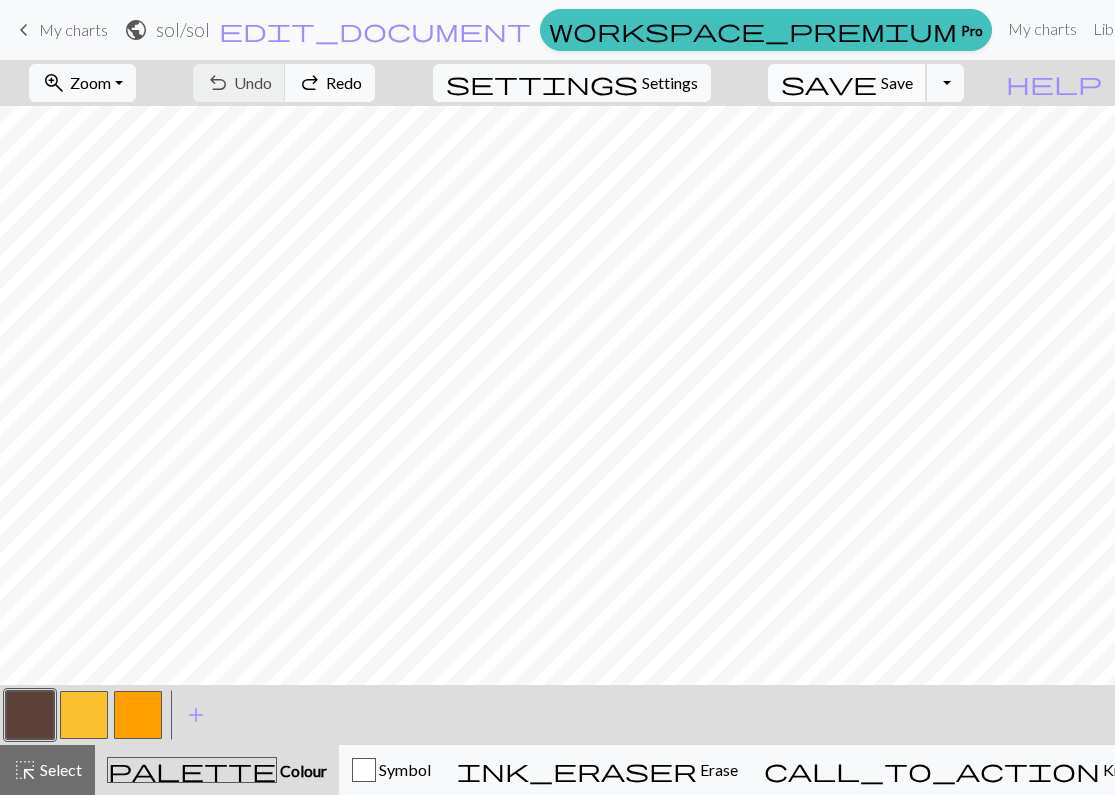 click on "Save" at bounding box center [897, 82] 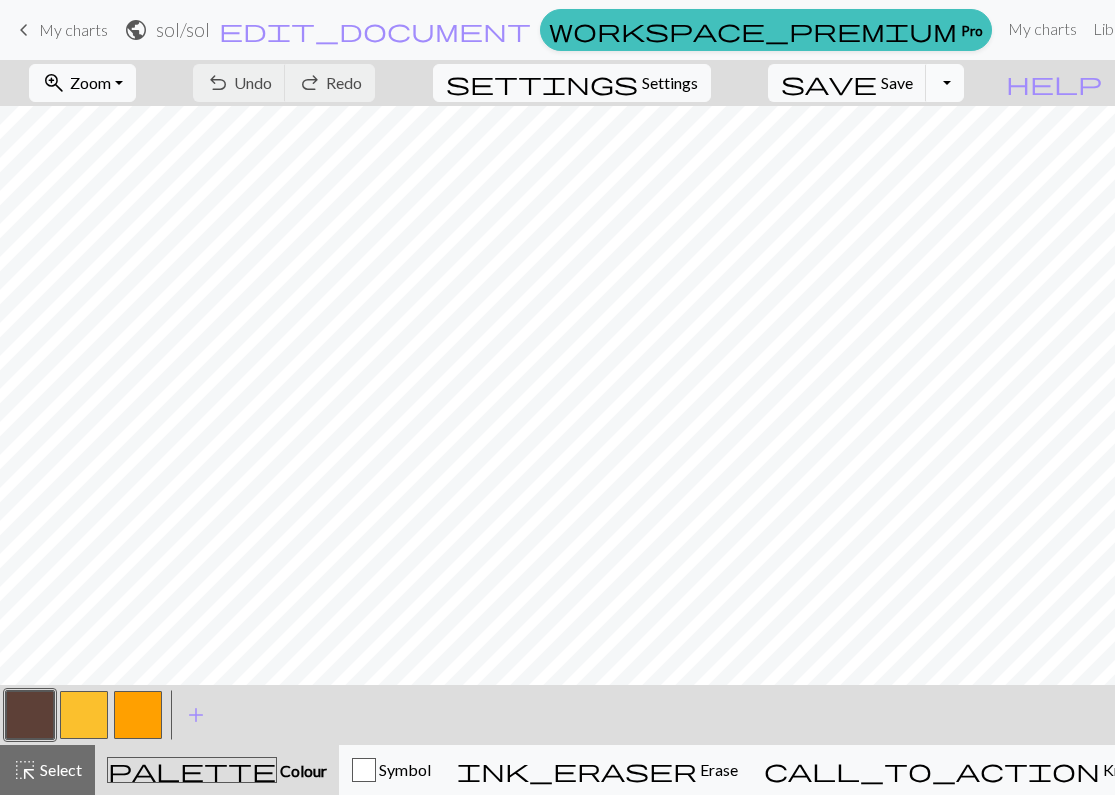 click on "Toggle Dropdown" at bounding box center [945, 83] 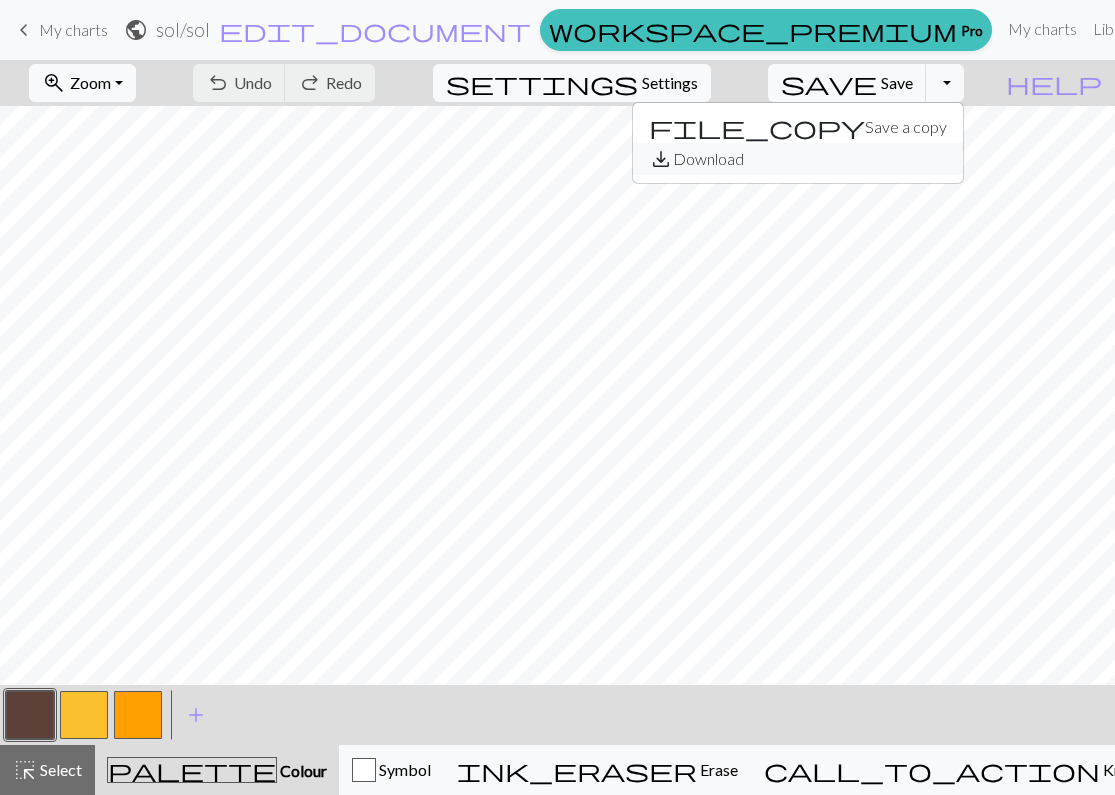 click on "save_alt  Download" at bounding box center (798, 159) 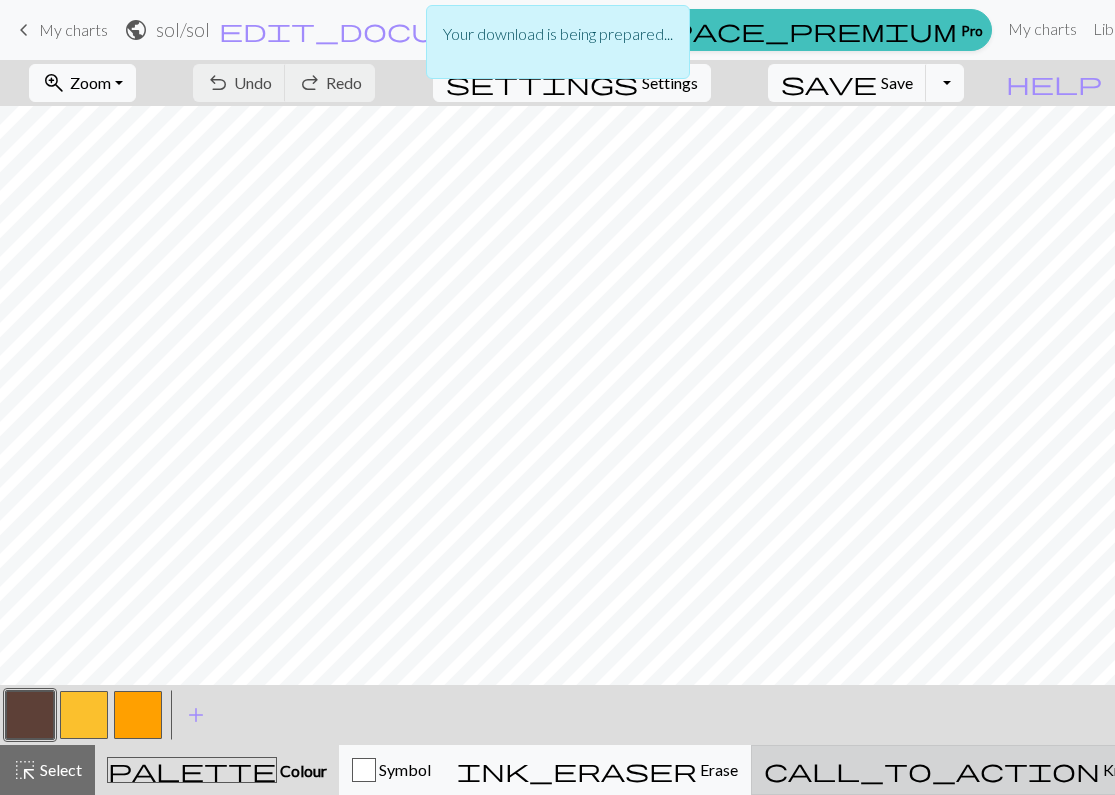 click on "Knitting mode" at bounding box center [1150, 769] 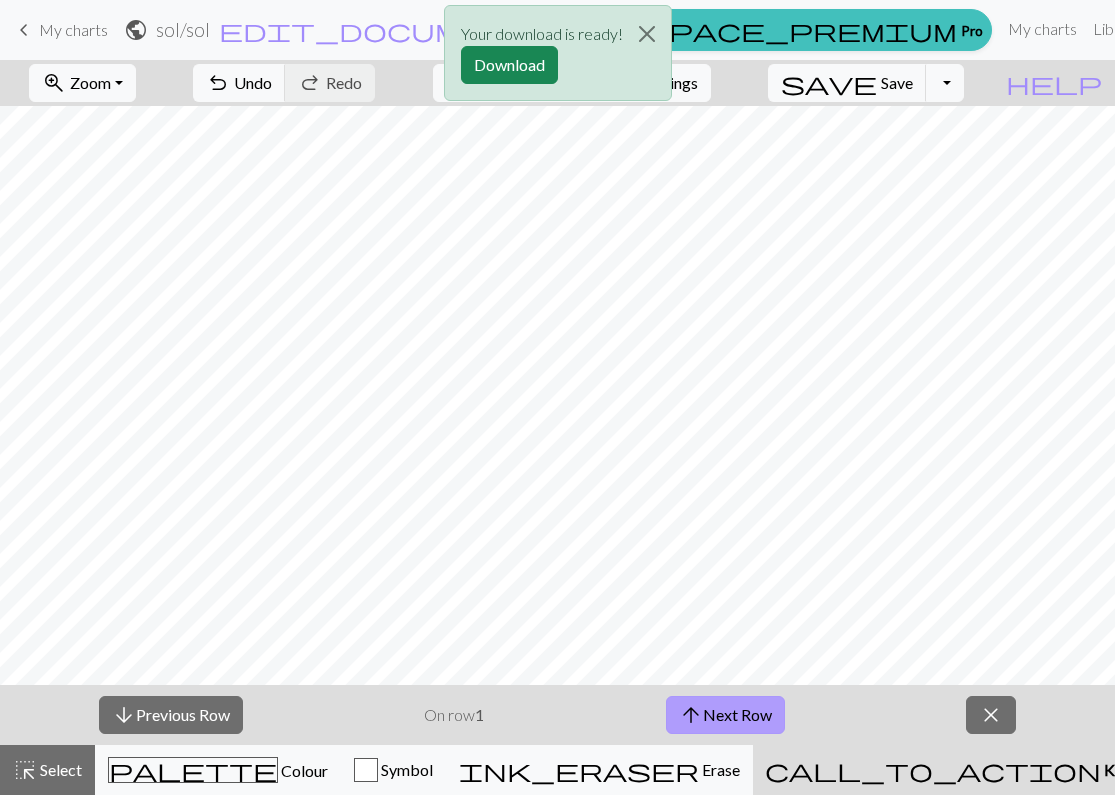 click on "arrow_upward  Next Row" at bounding box center (725, 715) 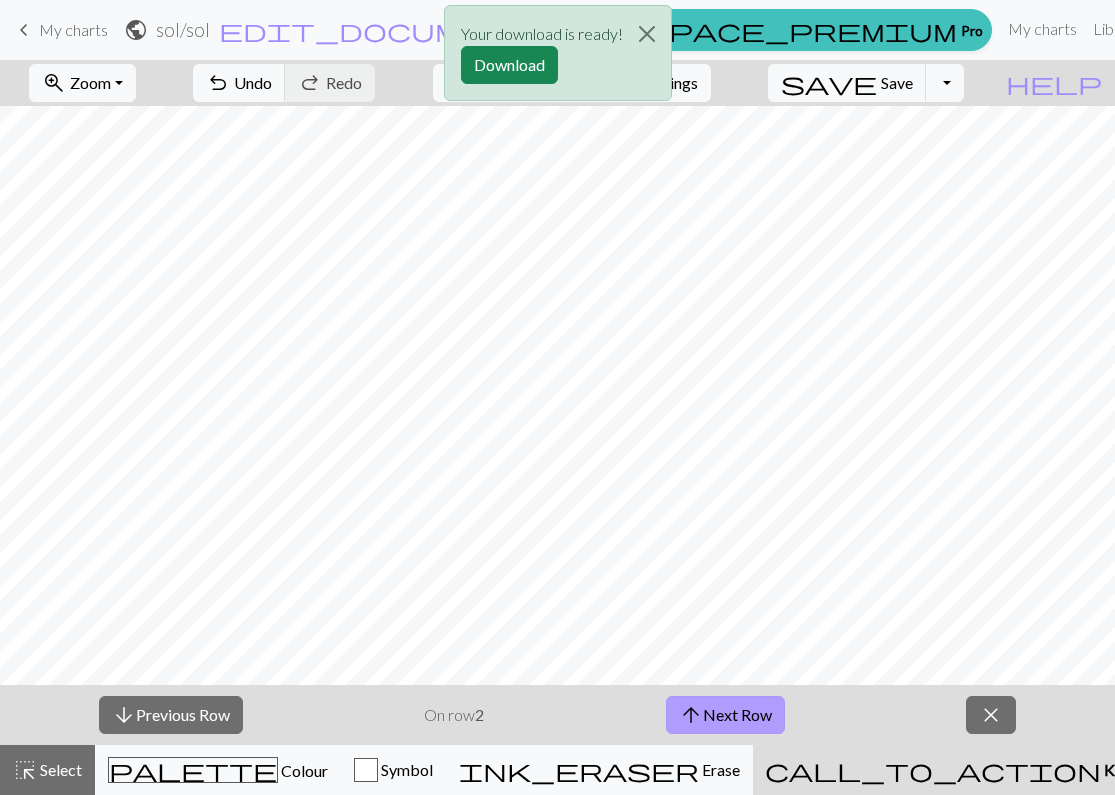 scroll, scrollTop: 11, scrollLeft: 0, axis: vertical 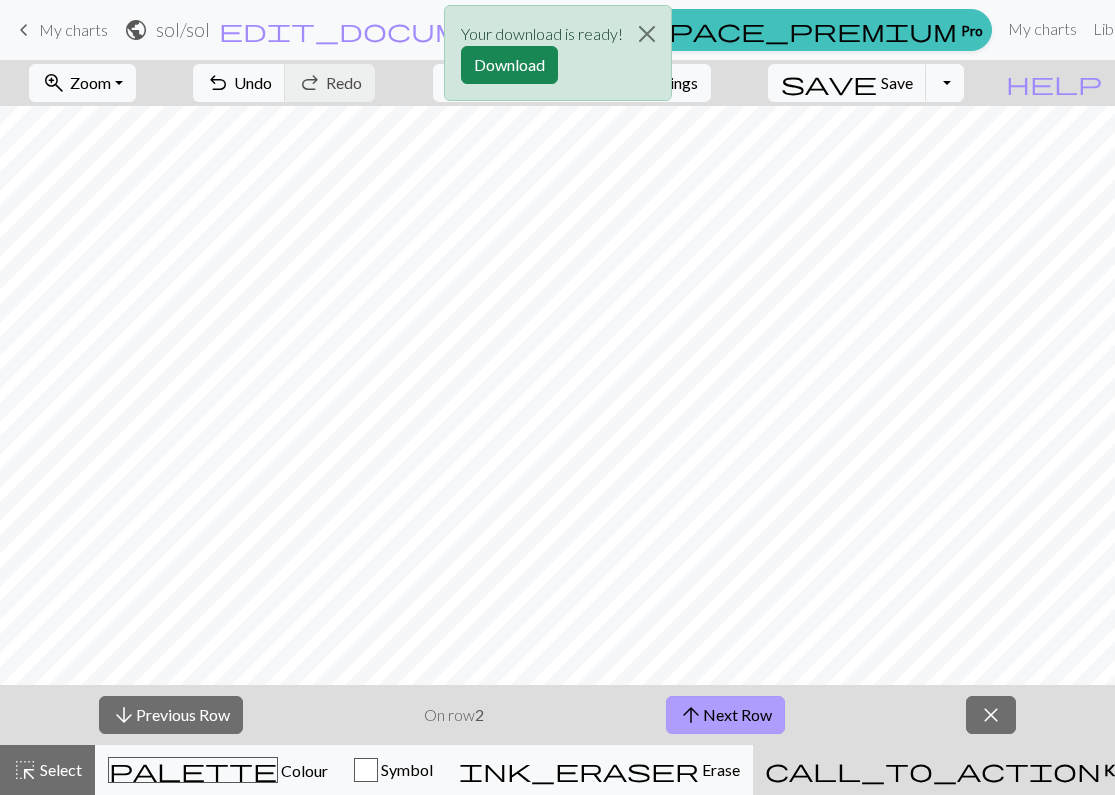 click on "arrow_upward" at bounding box center [691, 715] 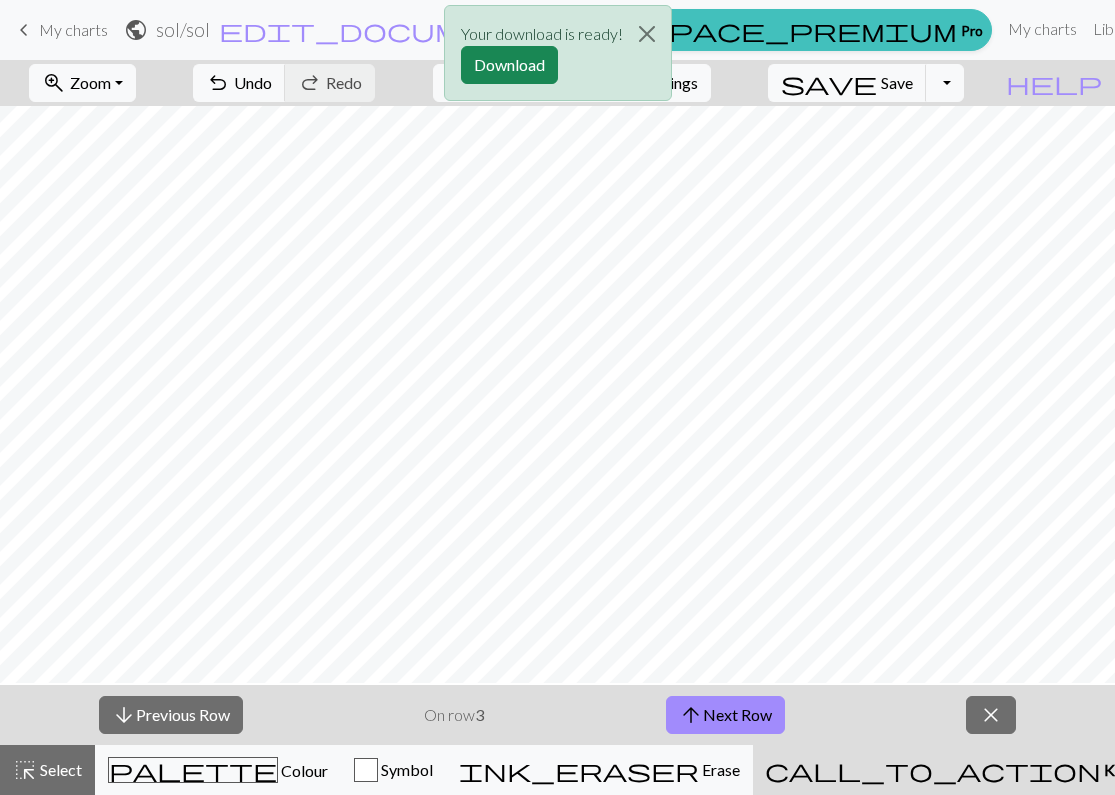 scroll, scrollTop: 0, scrollLeft: 0, axis: both 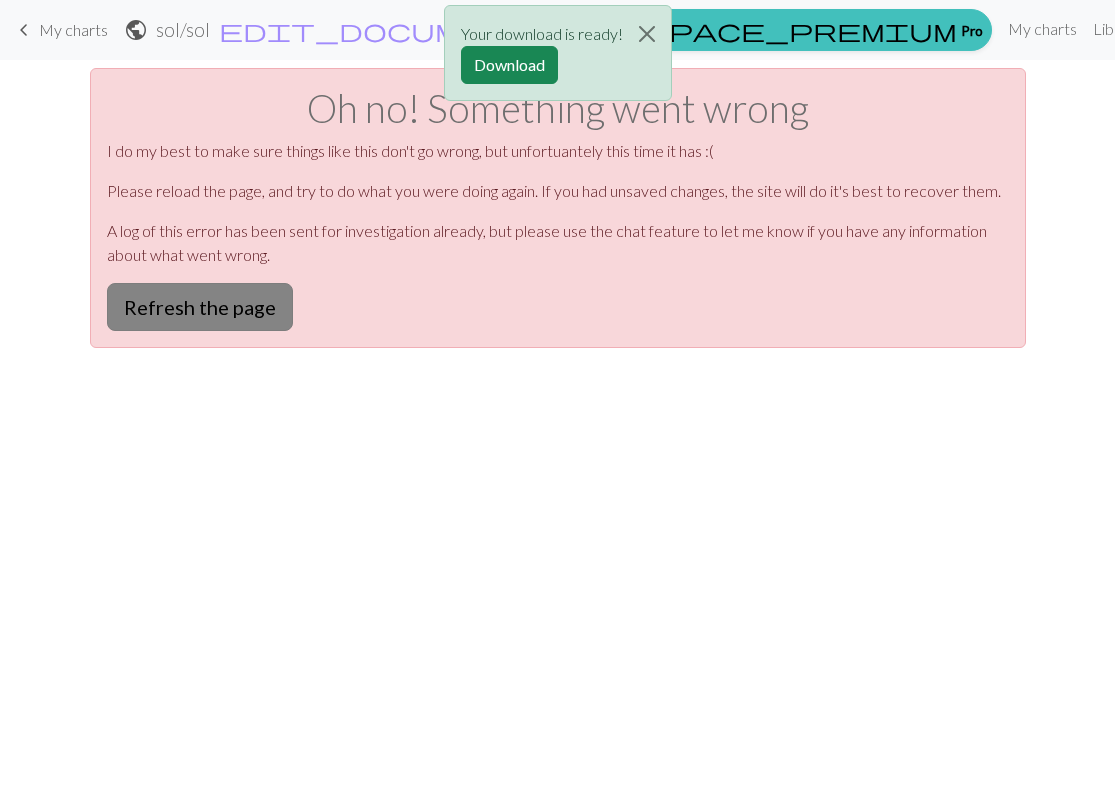 click on "Refresh the page" at bounding box center [200, 307] 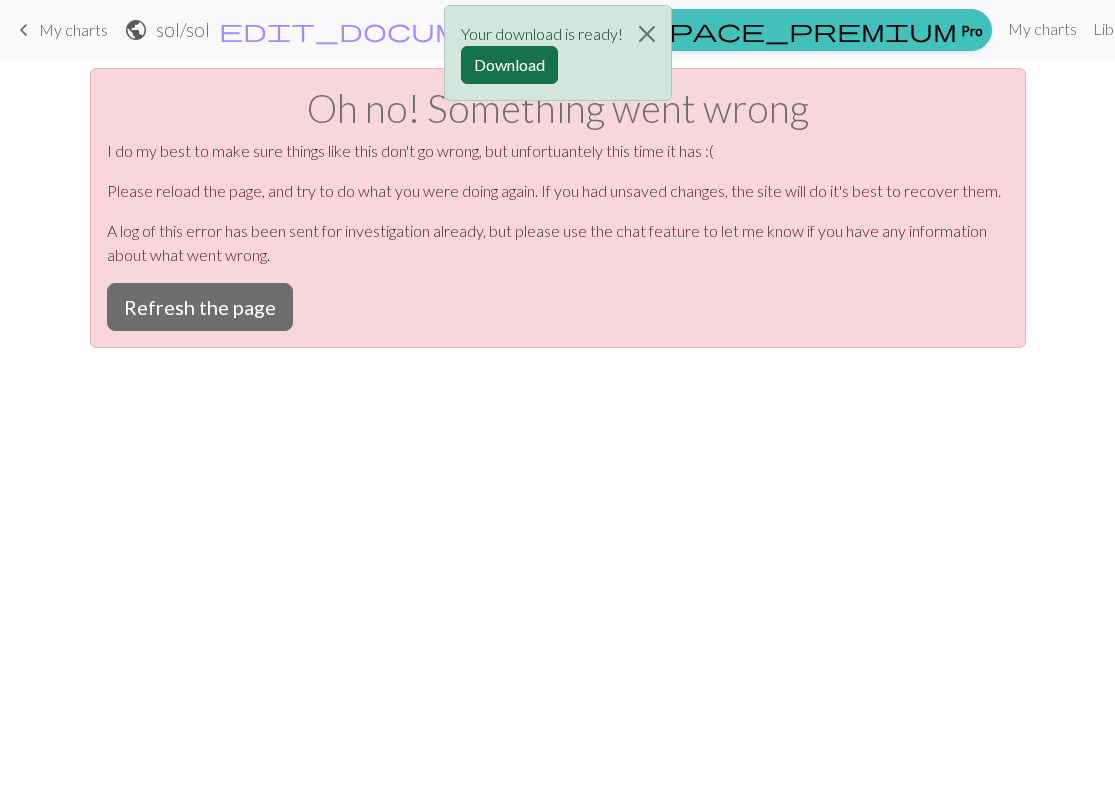 click on "Download" at bounding box center [509, 65] 